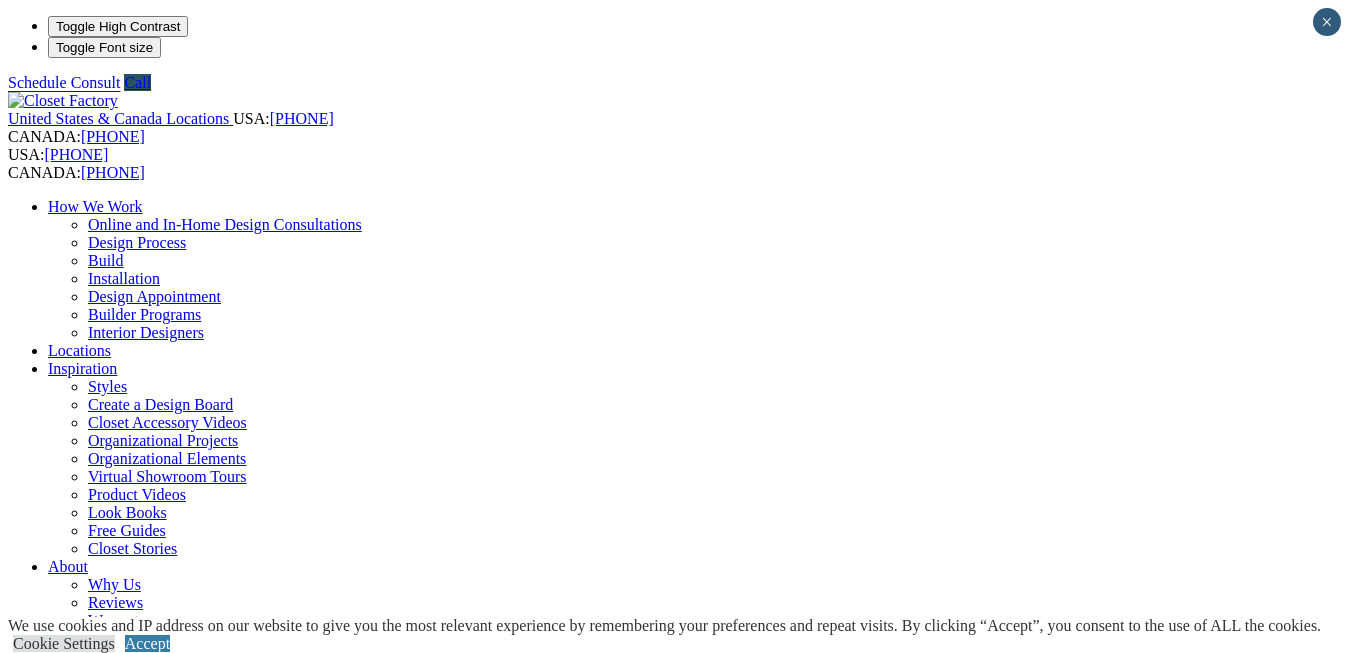 scroll, scrollTop: 0, scrollLeft: 0, axis: both 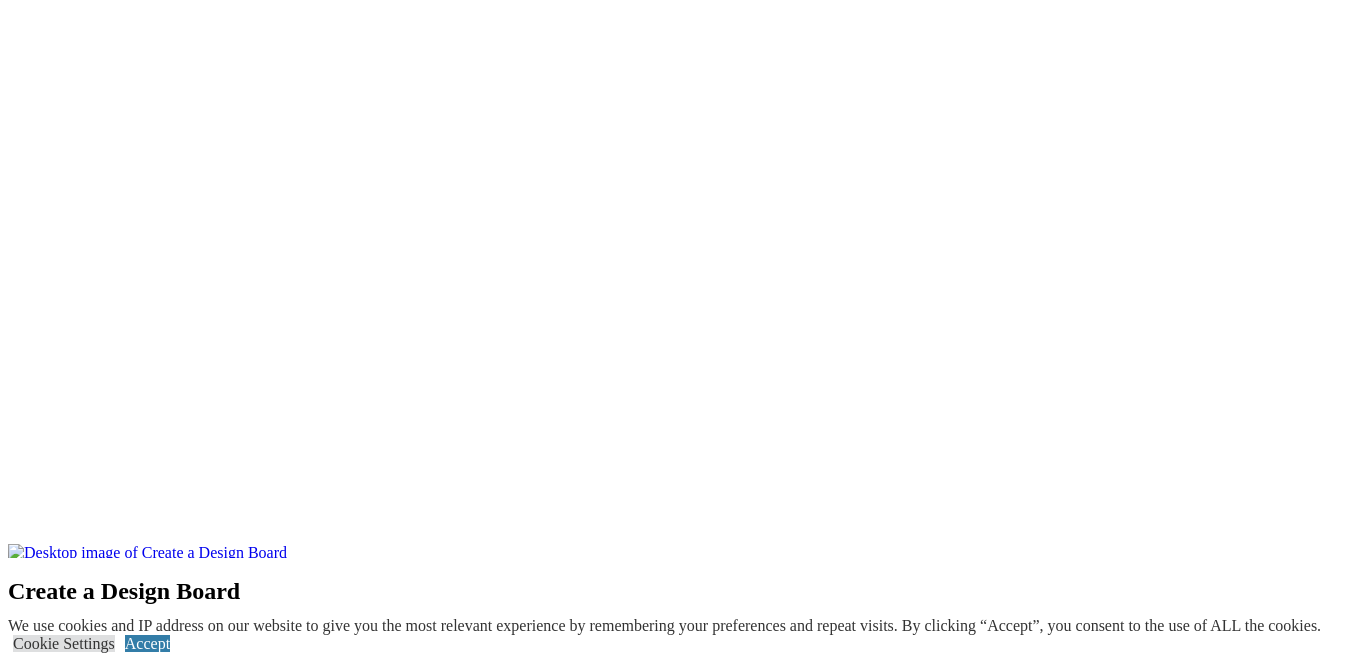 drag, startPoint x: 1183, startPoint y: 246, endPoint x: 992, endPoint y: 327, distance: 207.46565 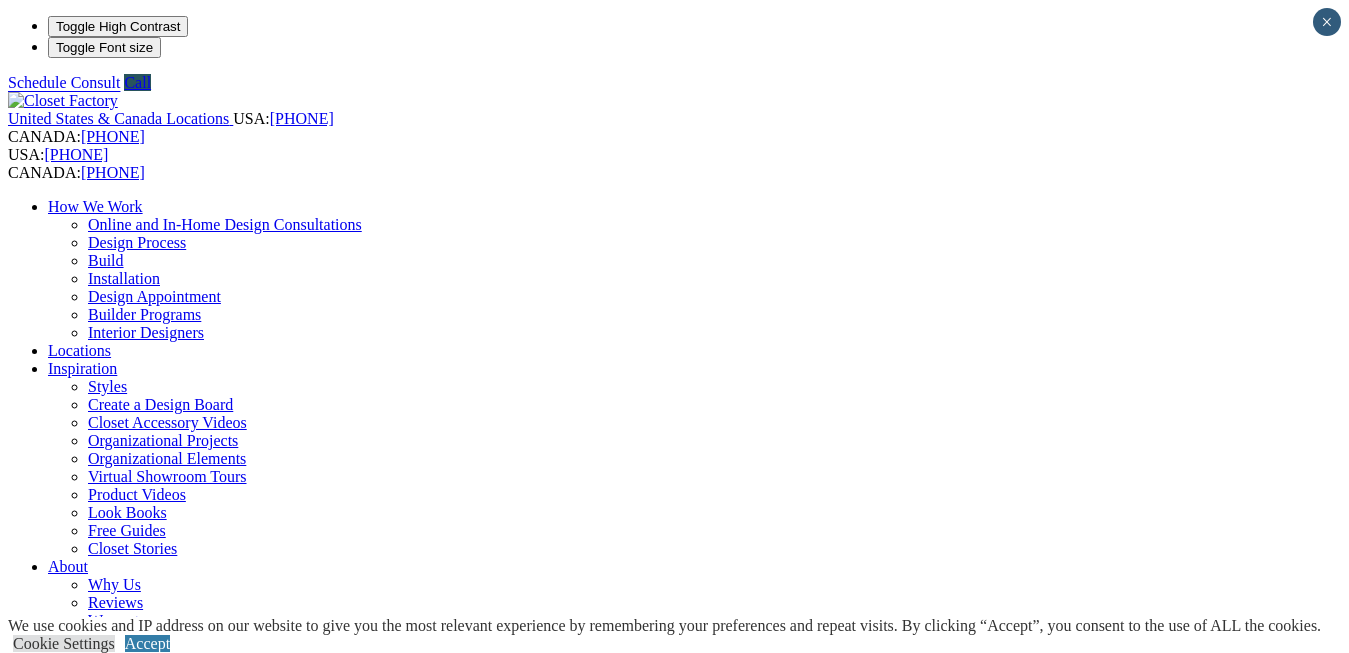 scroll, scrollTop: 0, scrollLeft: 0, axis: both 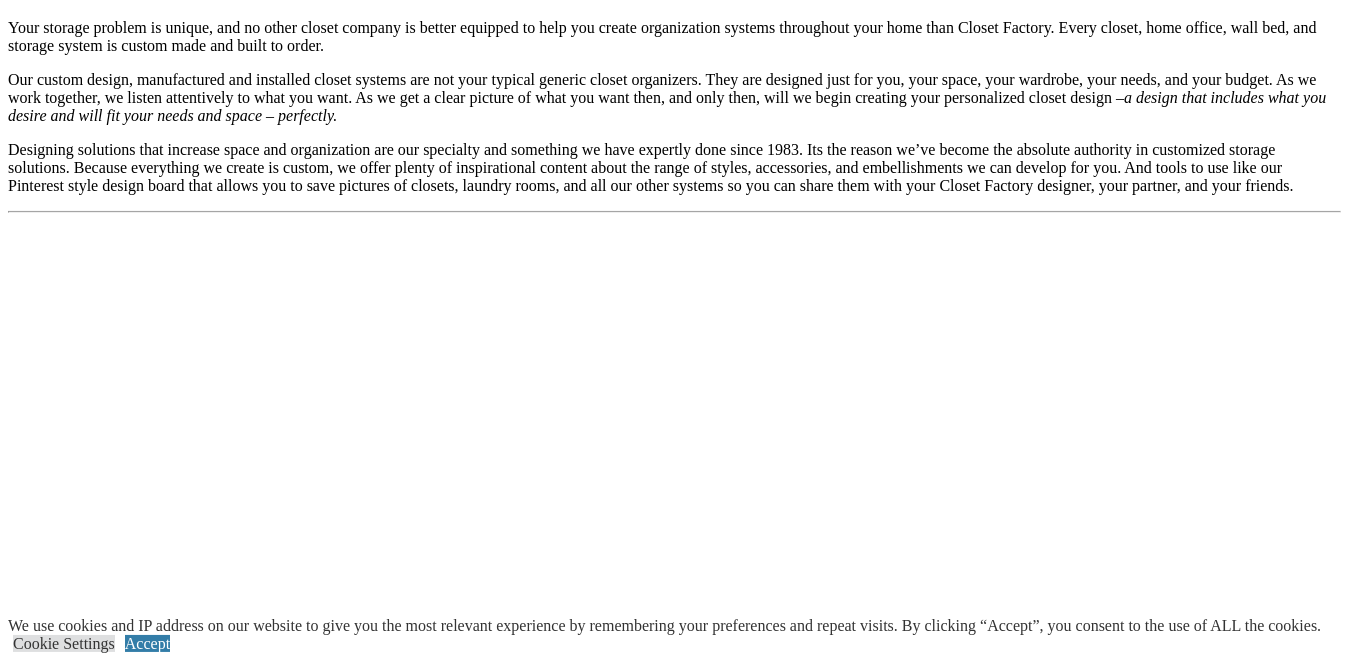 click on "See Popular Sections" at bounding box center [75, 2569] 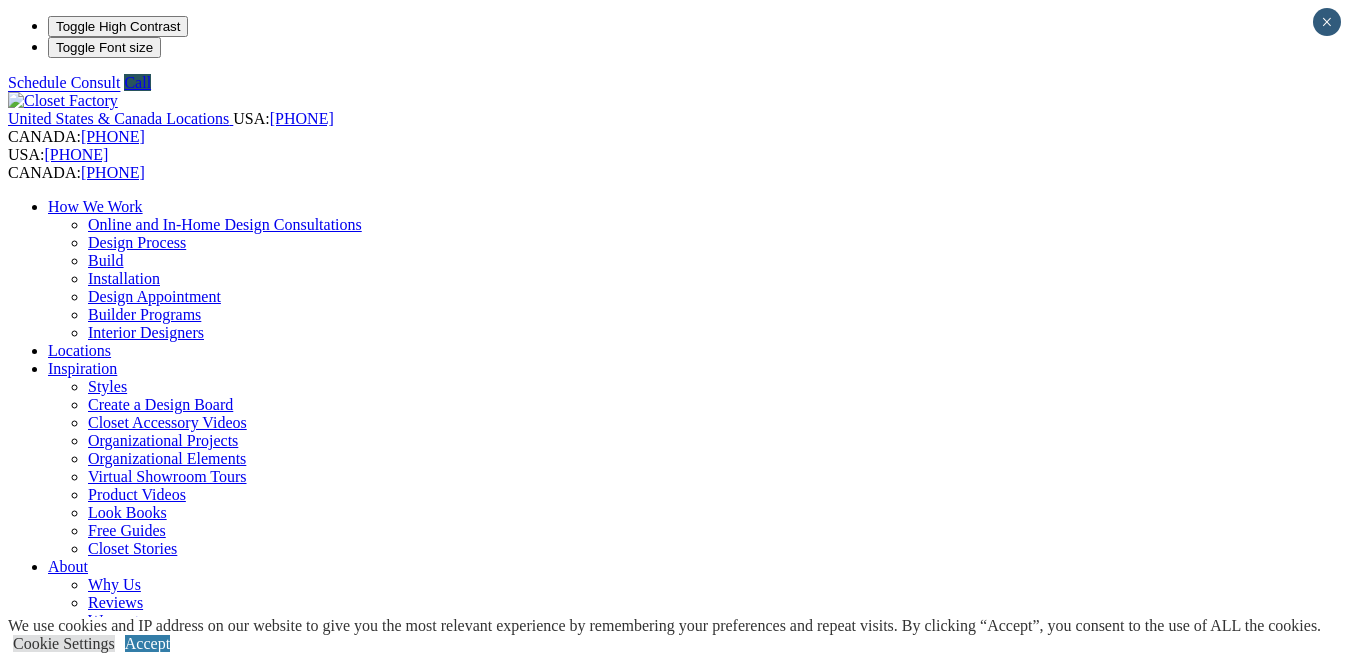 scroll, scrollTop: 0, scrollLeft: 0, axis: both 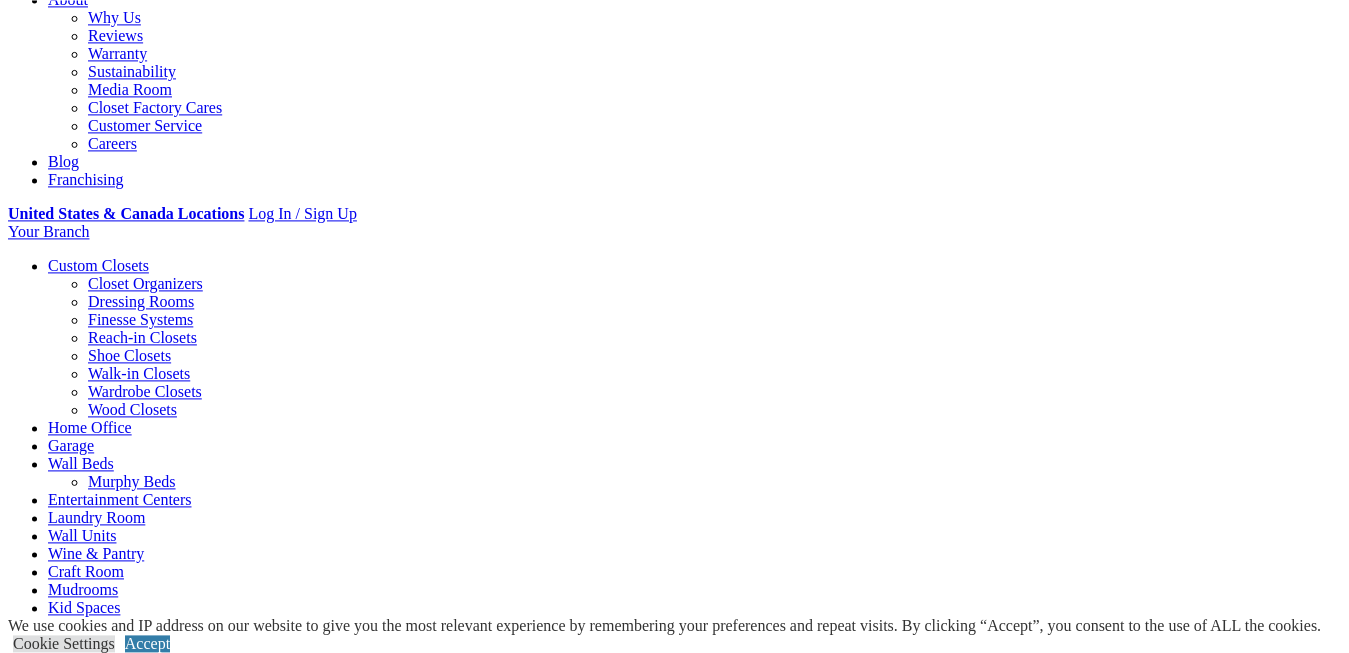 click on "Wall Units" at bounding box center [82, 535] 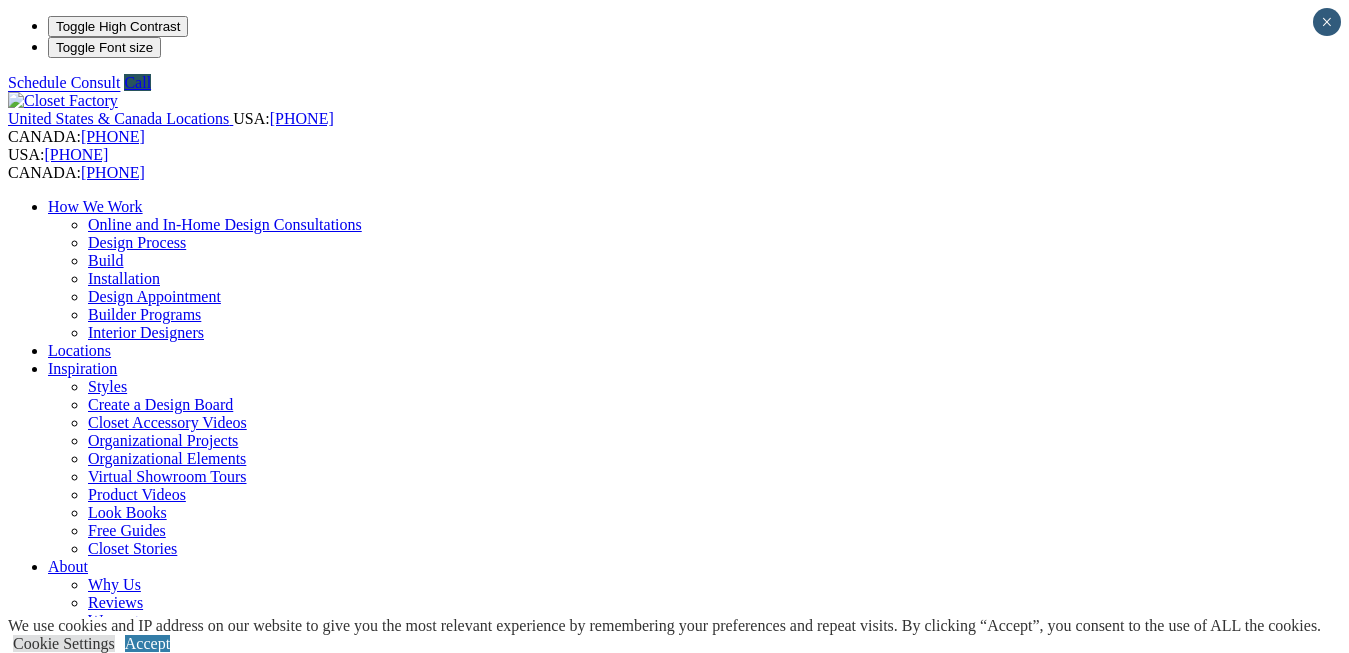 scroll, scrollTop: 0, scrollLeft: 0, axis: both 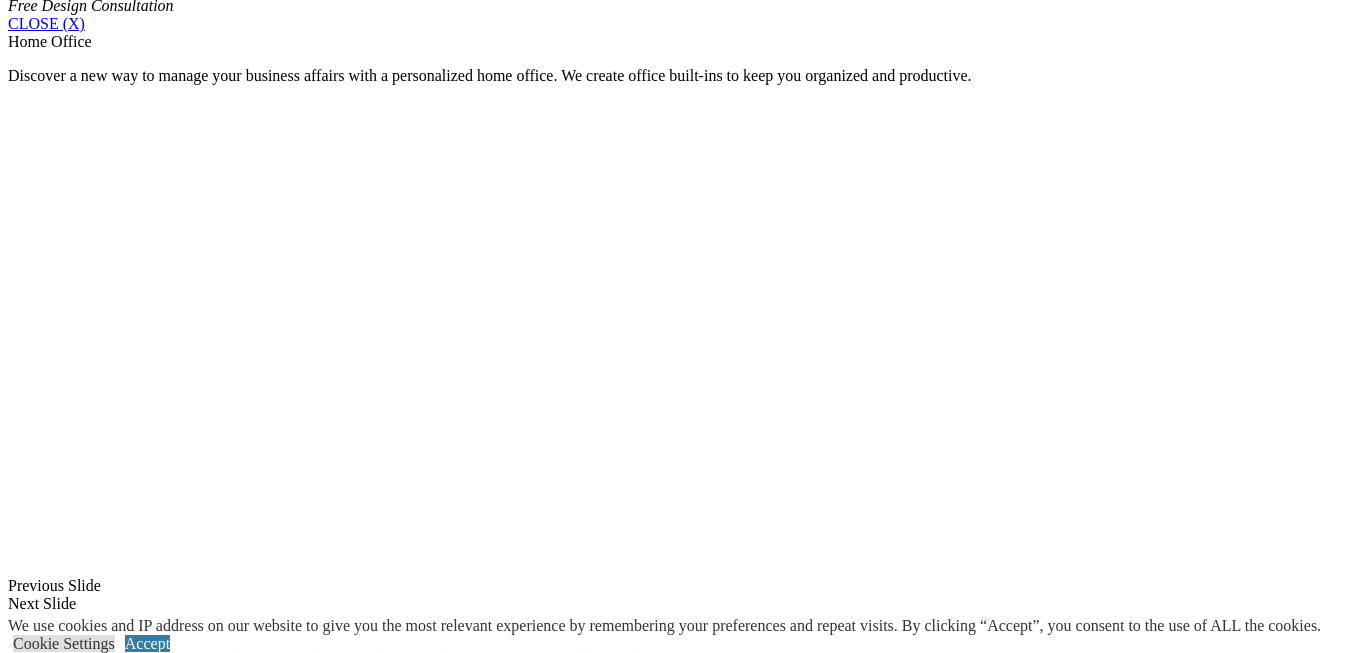 click on "Bookshelves" at bounding box center [89, 1478] 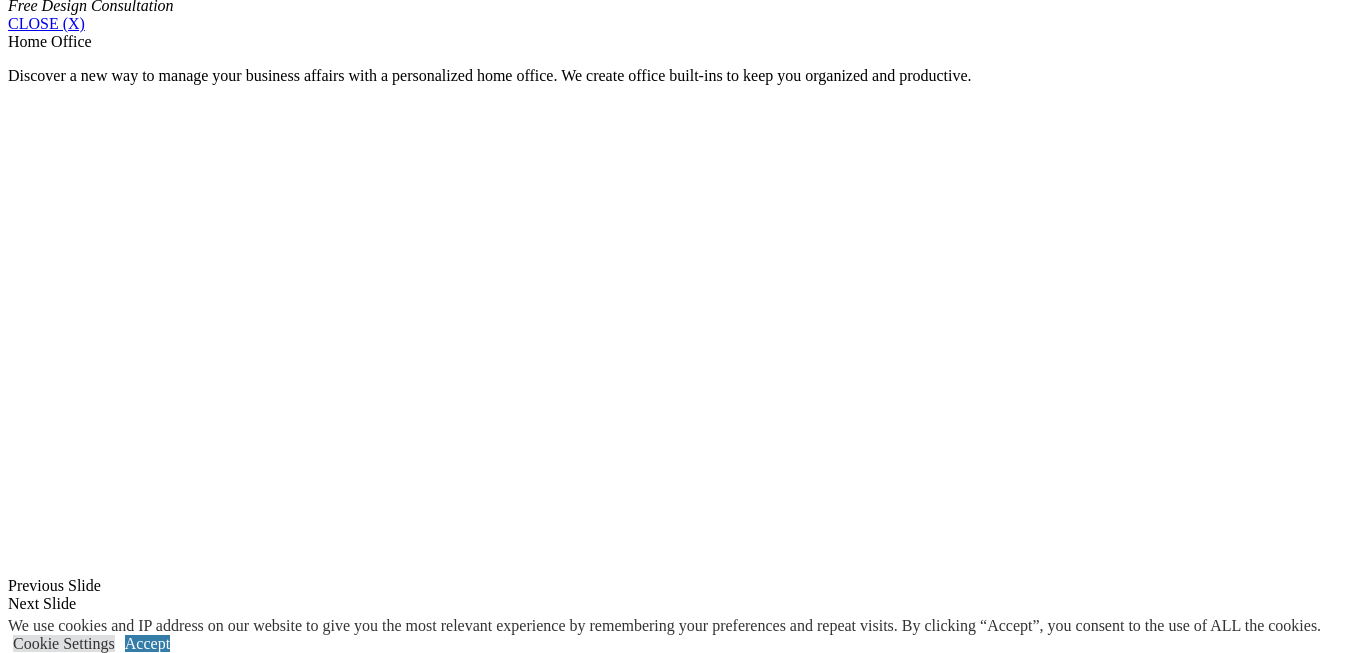 click at bounding box center [8, 35196] 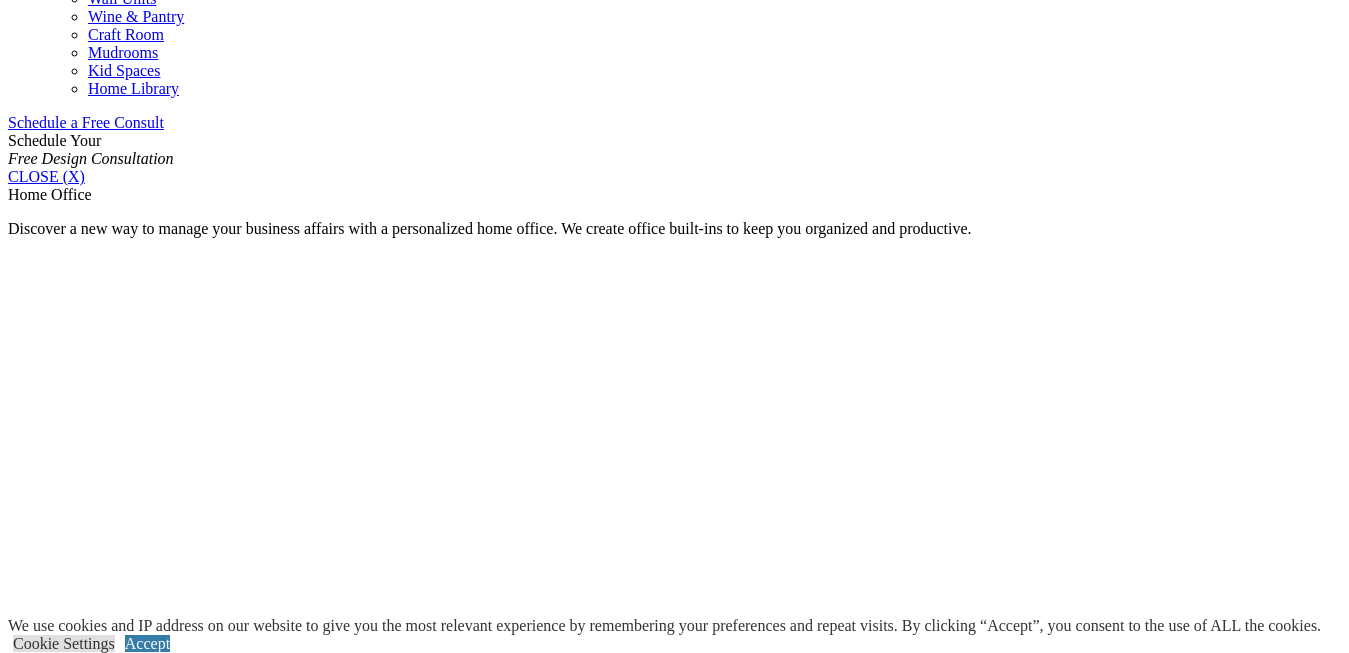 scroll, scrollTop: 1161, scrollLeft: 0, axis: vertical 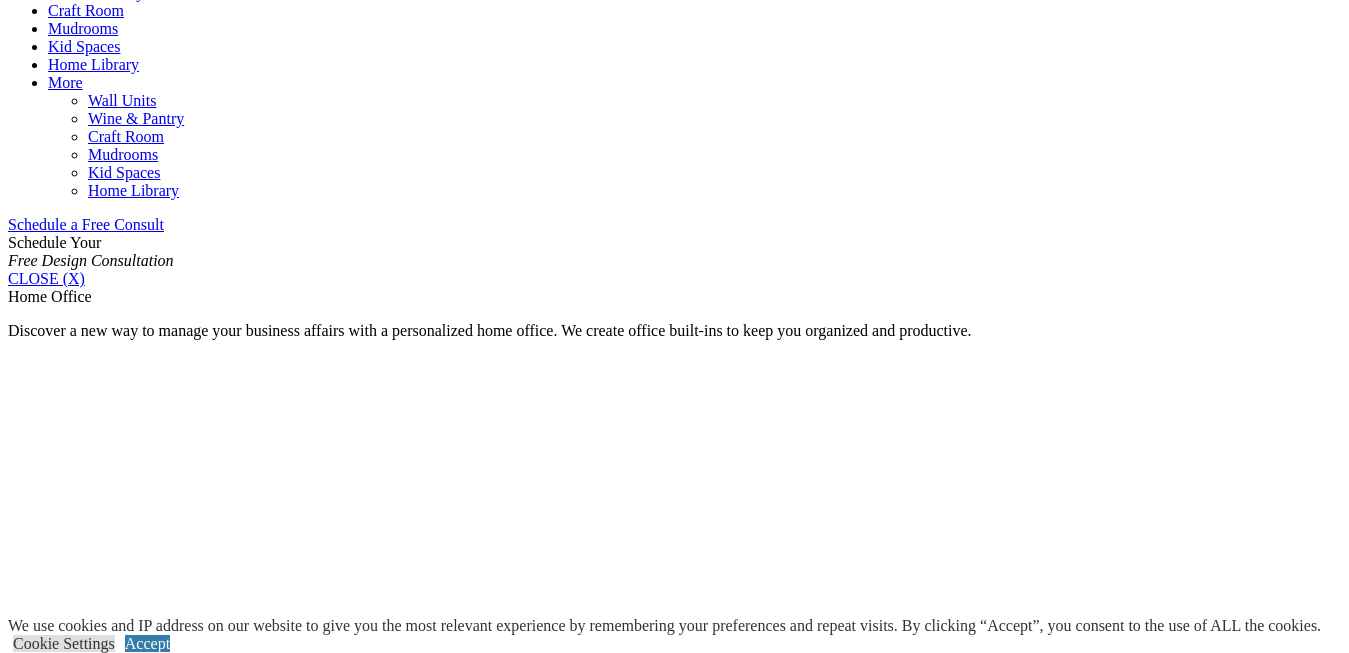 click on "Bookshelves" at bounding box center (89, 1733) 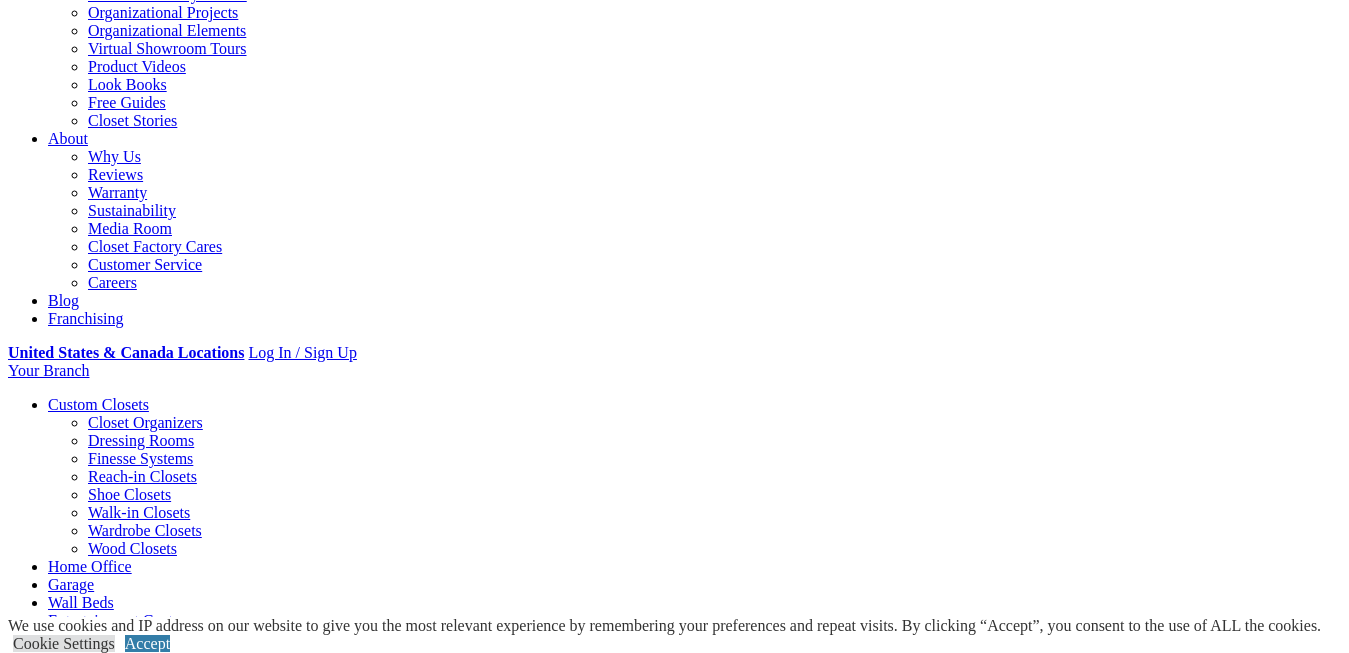 scroll, scrollTop: 0, scrollLeft: 0, axis: both 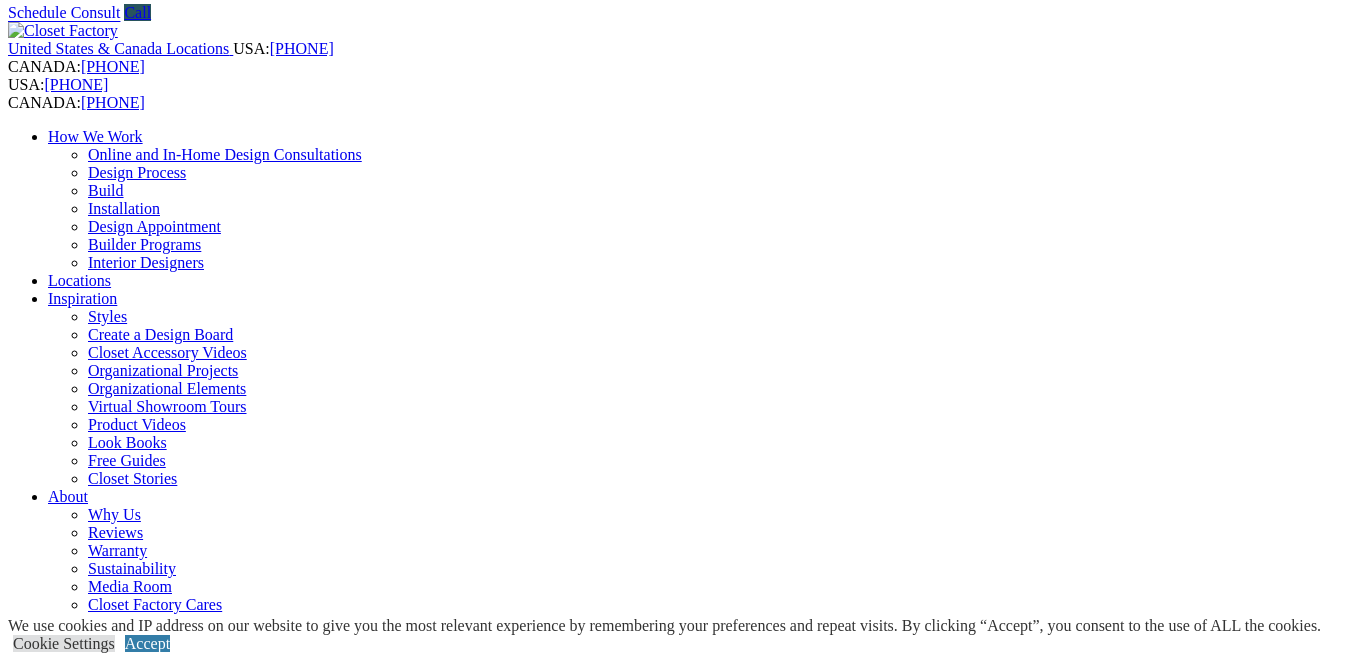 click on "Wardrobe Closets" at bounding box center [145, 888] 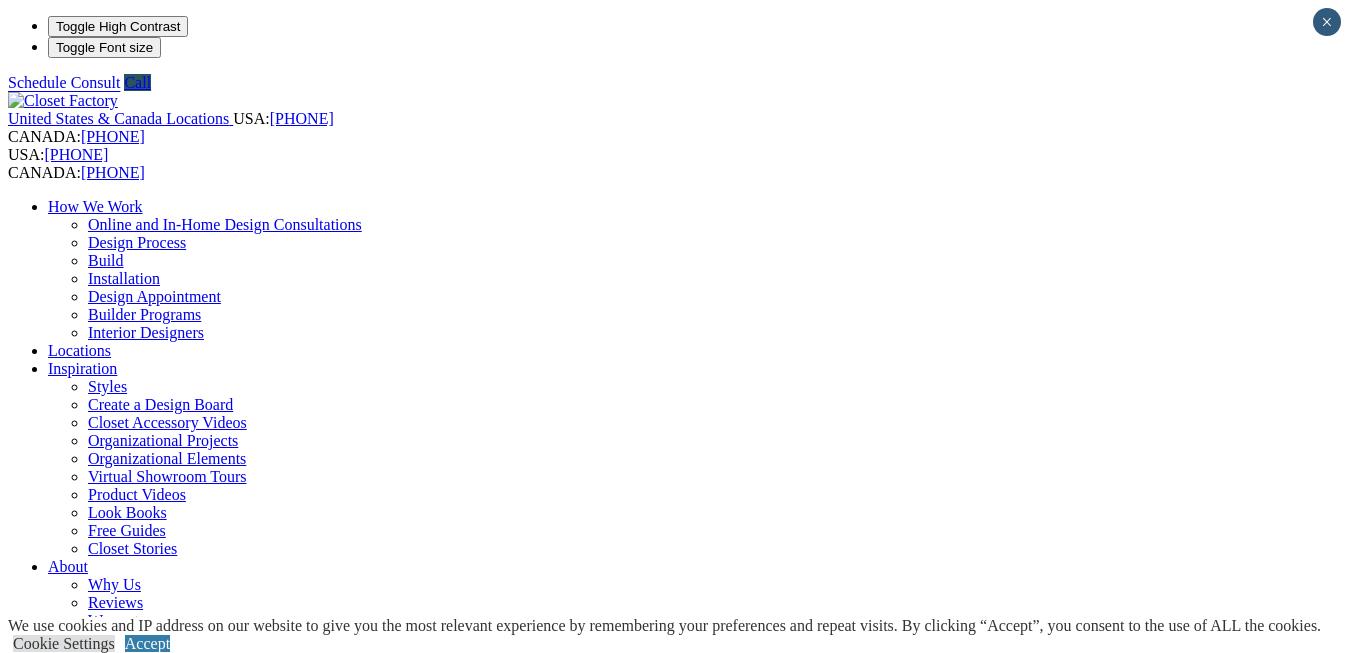 scroll, scrollTop: 0, scrollLeft: 0, axis: both 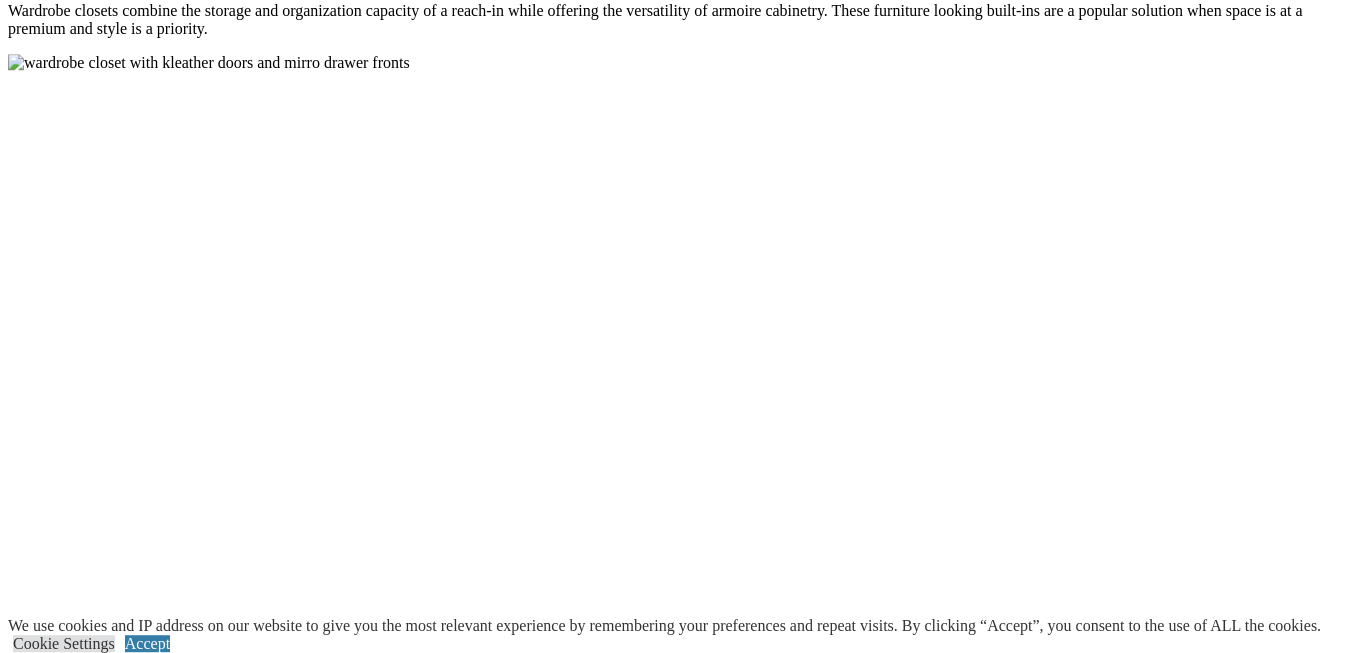 click at bounding box center (-153, 1695) 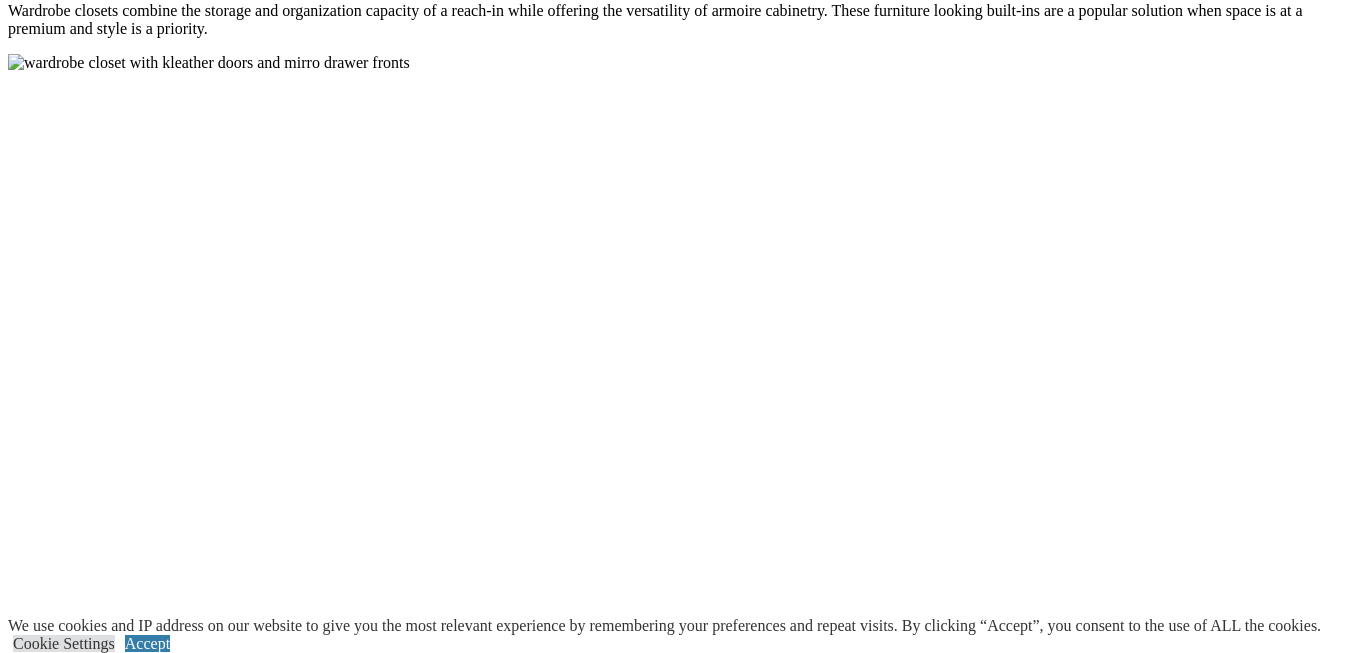 click at bounding box center (8, 9305) 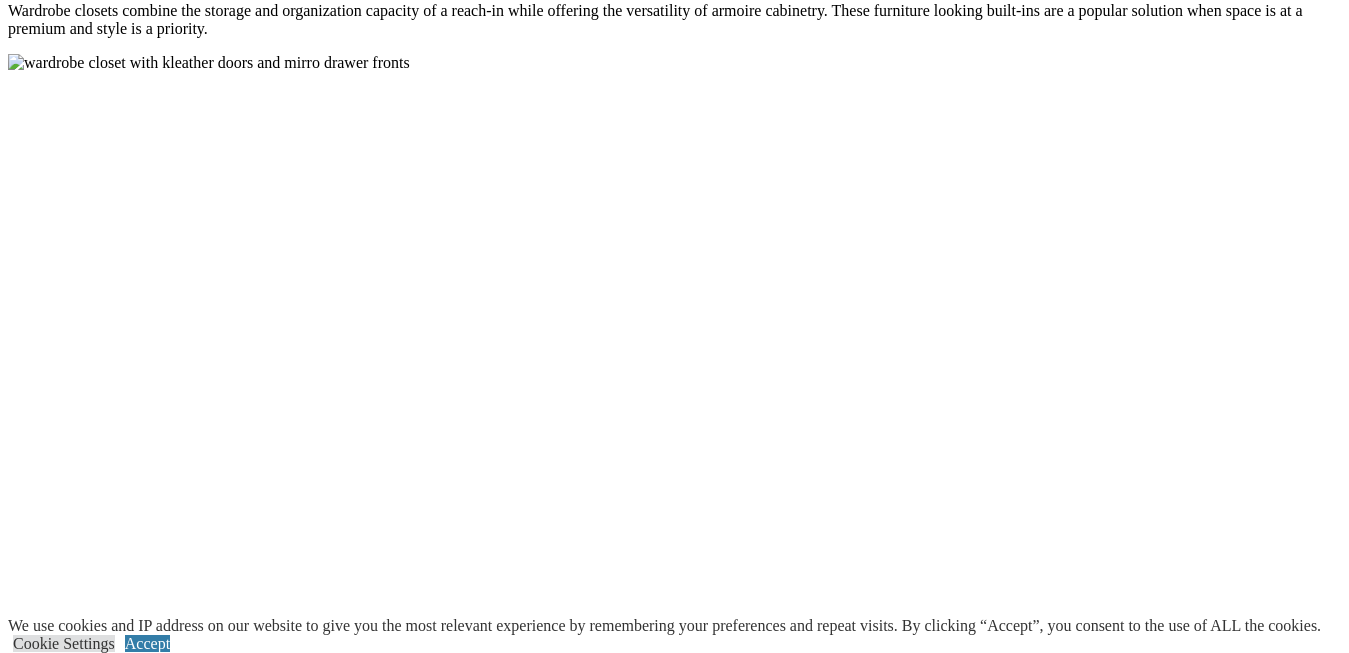 click at bounding box center (-140, 1722) 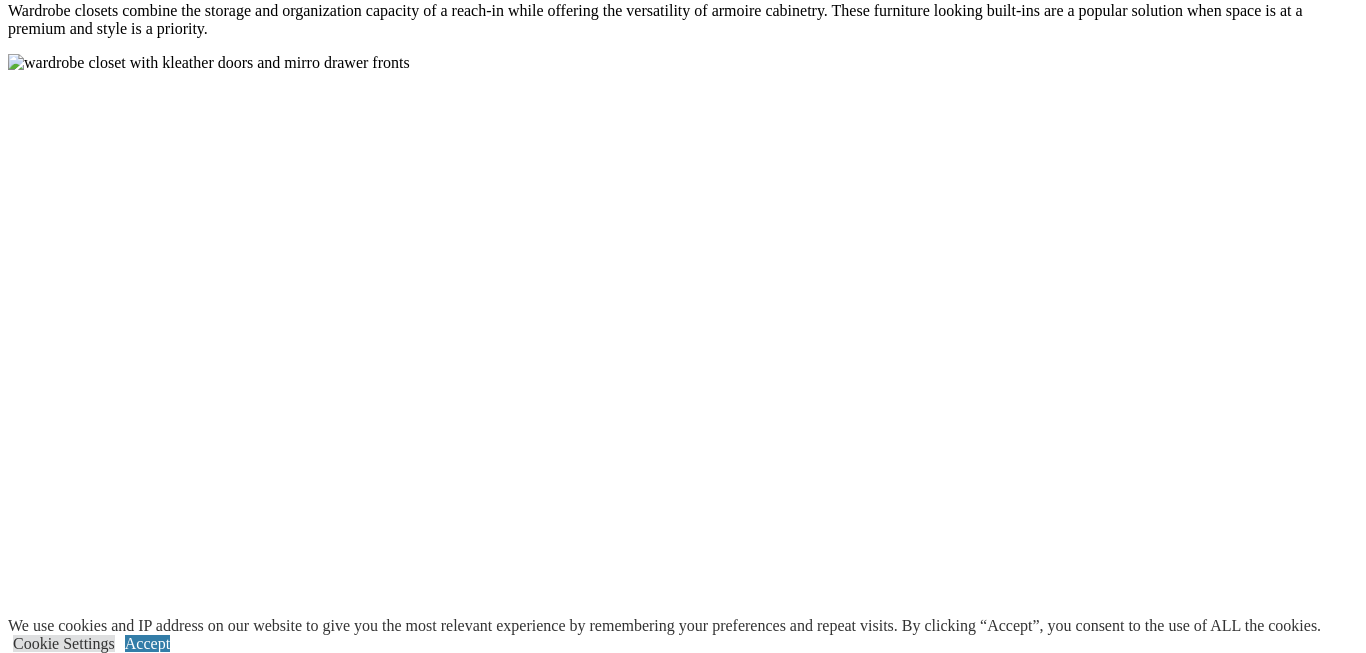 click at bounding box center (8, 9305) 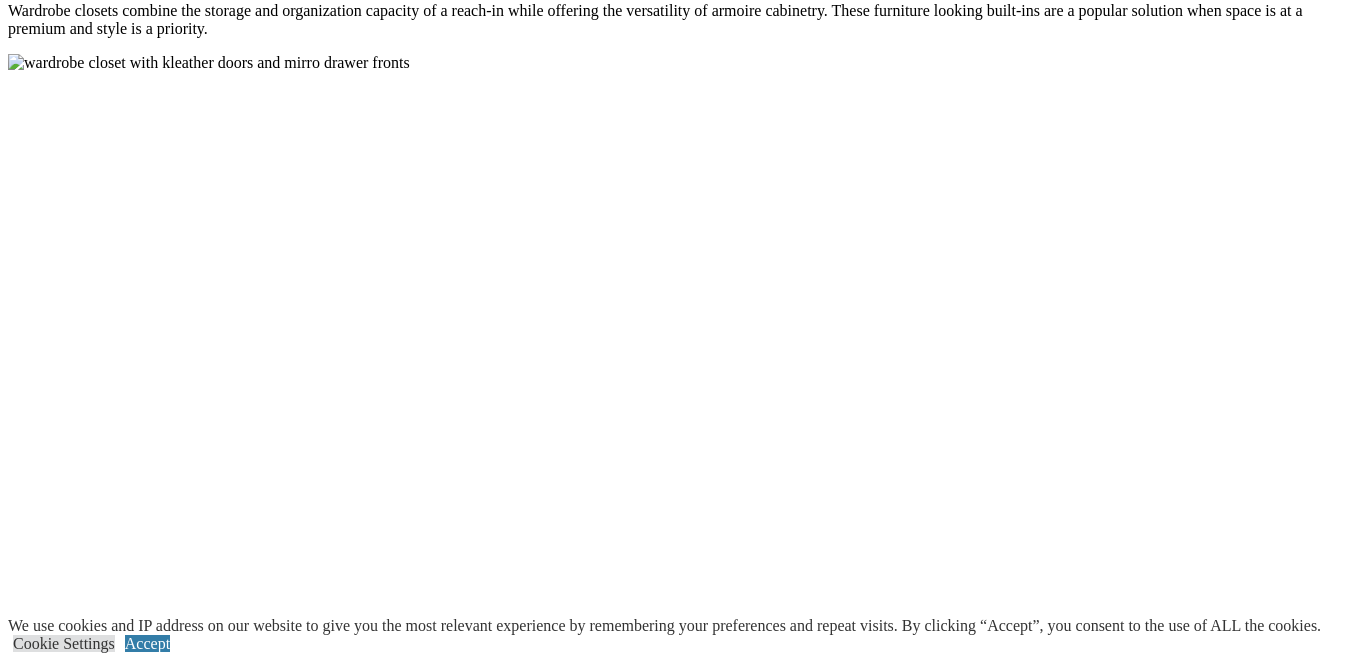 click at bounding box center (-151, 1749) 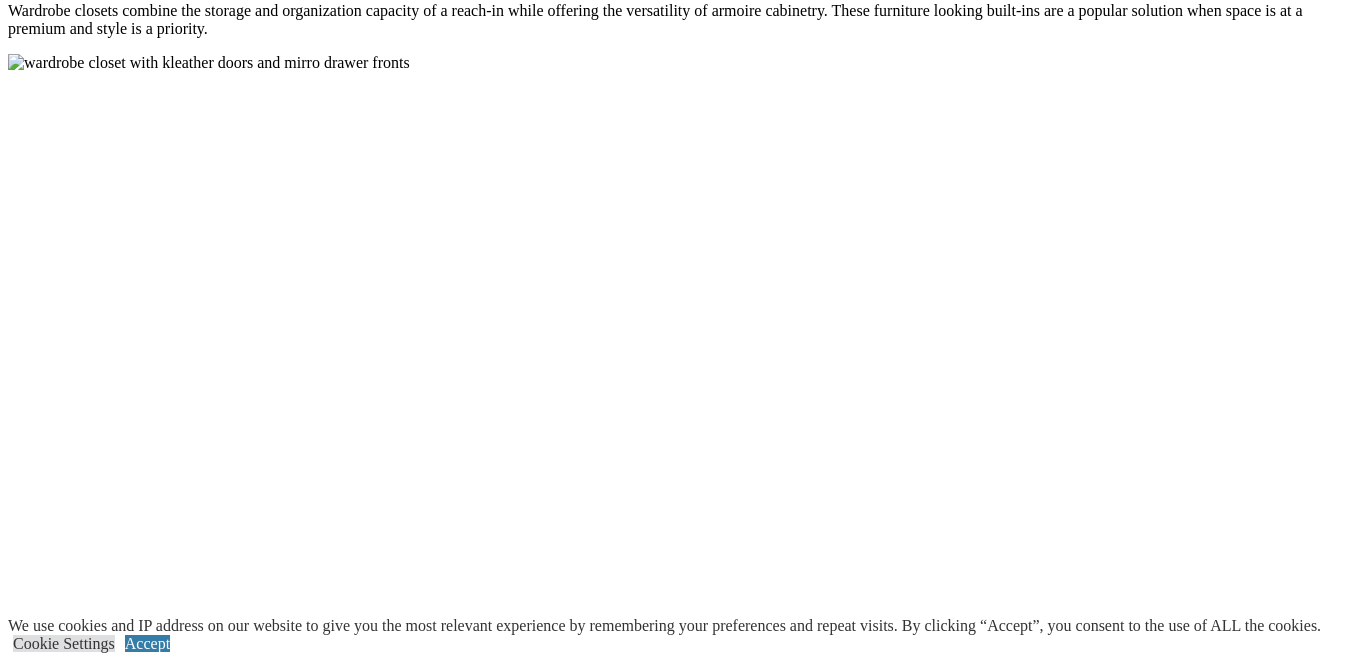 click at bounding box center (8, 9305) 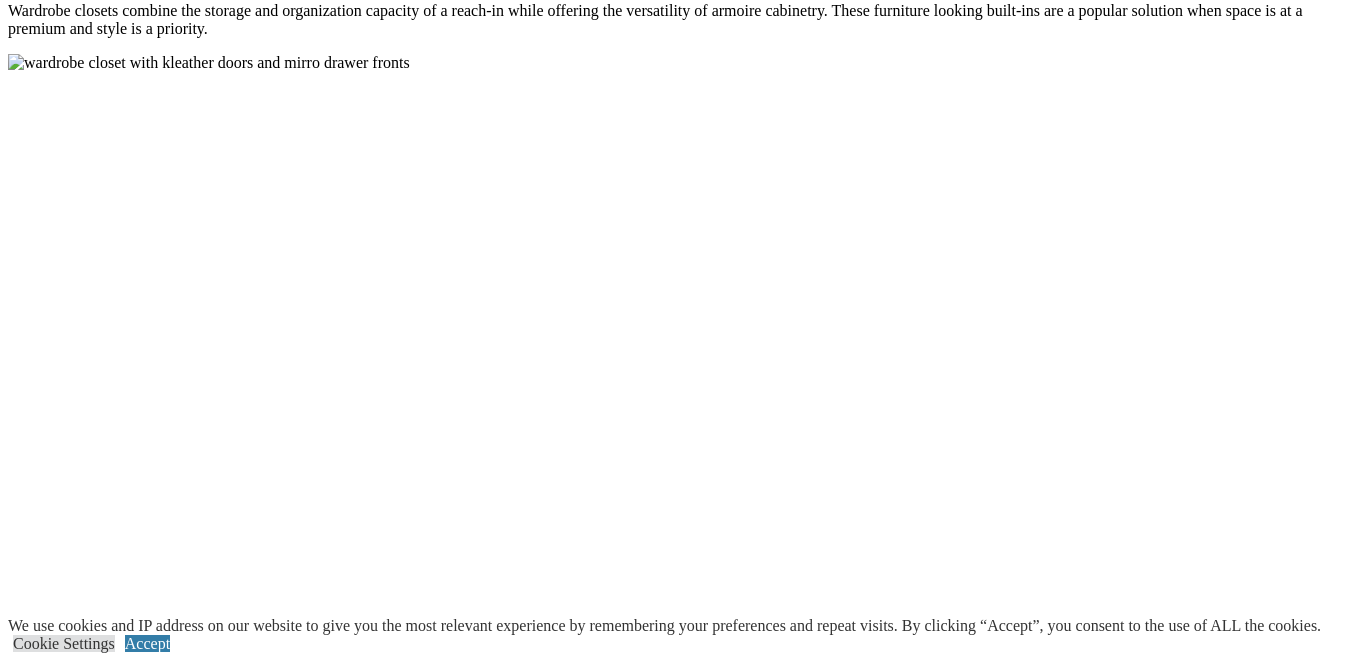 click at bounding box center (-140, 1776) 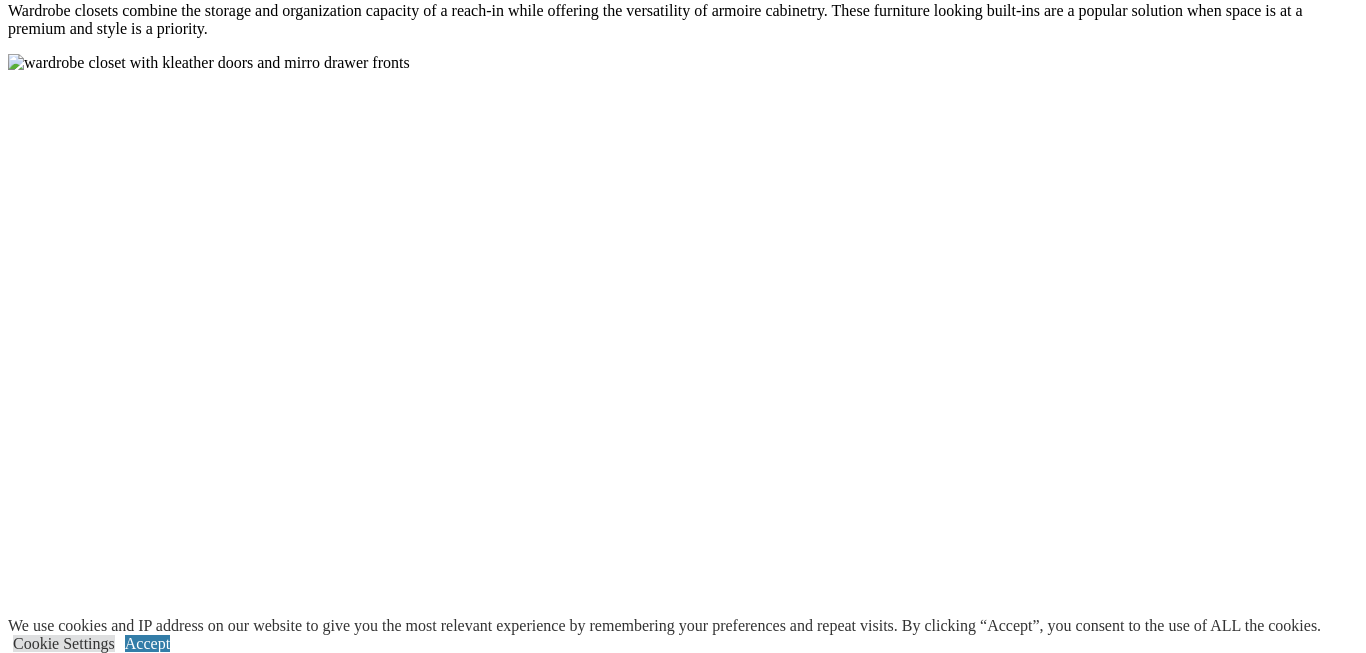 click at bounding box center [8, 9305] 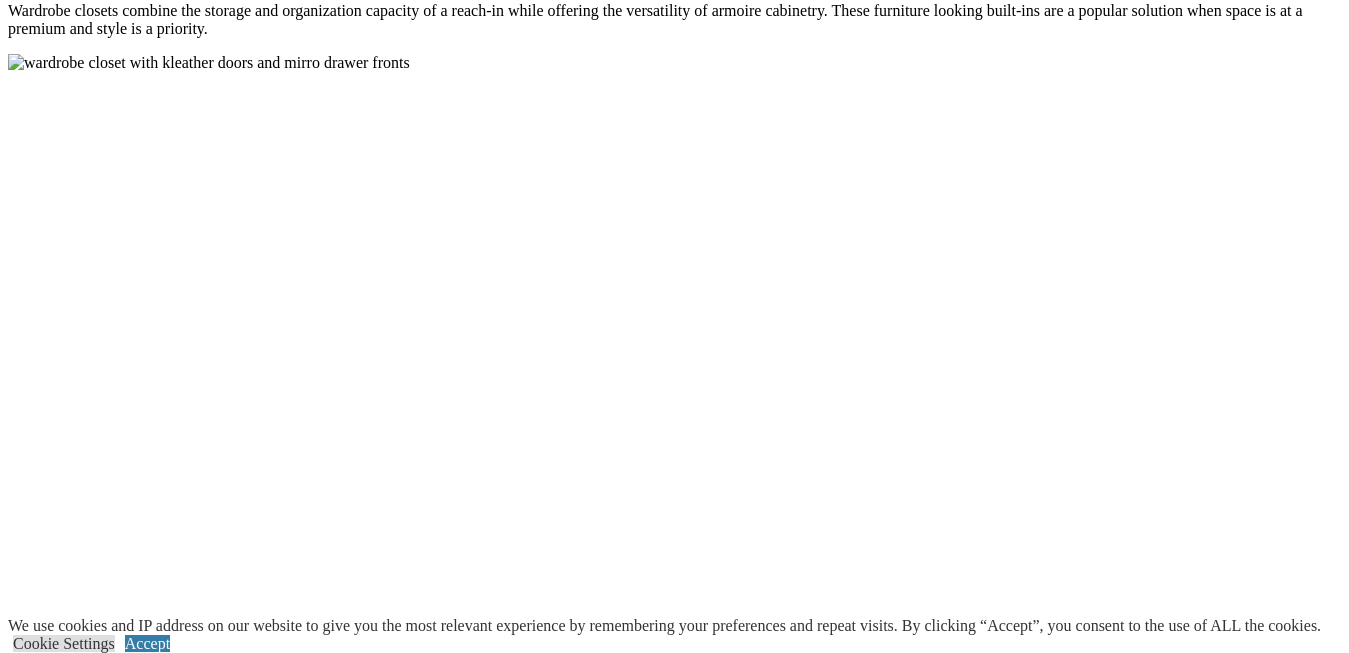 click on "next" at bounding box center [674, 1821] 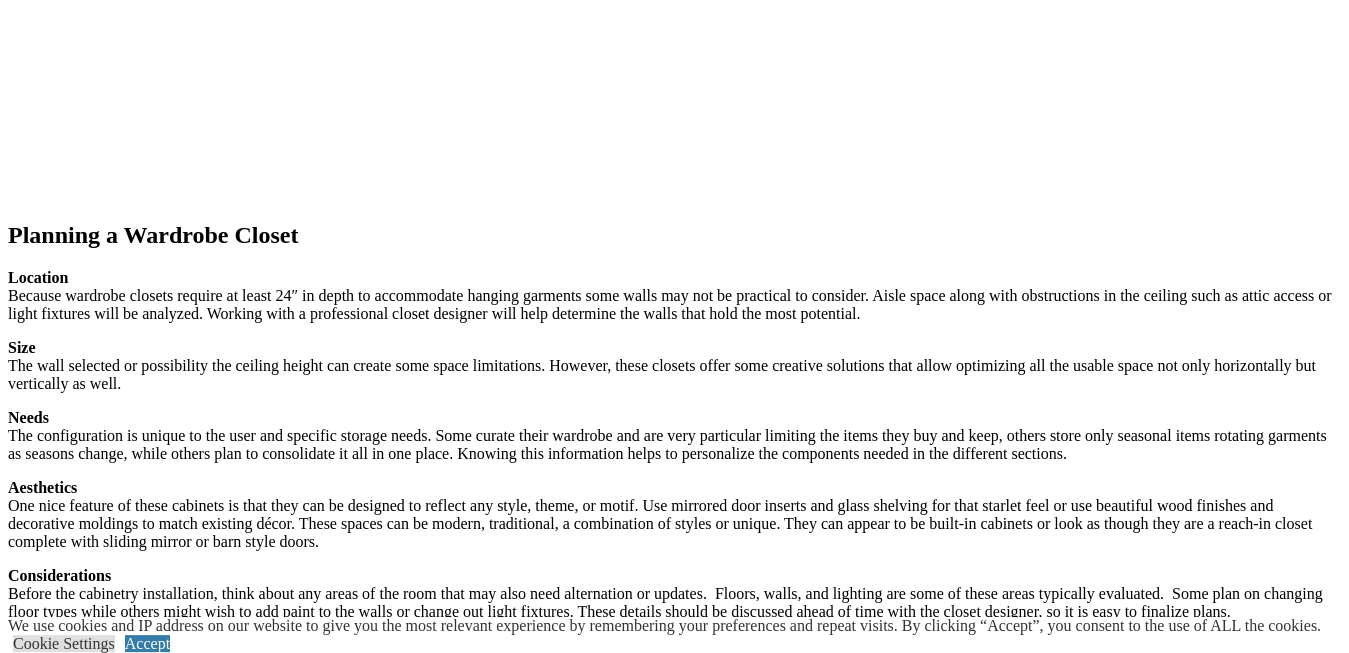 scroll, scrollTop: 2421, scrollLeft: 0, axis: vertical 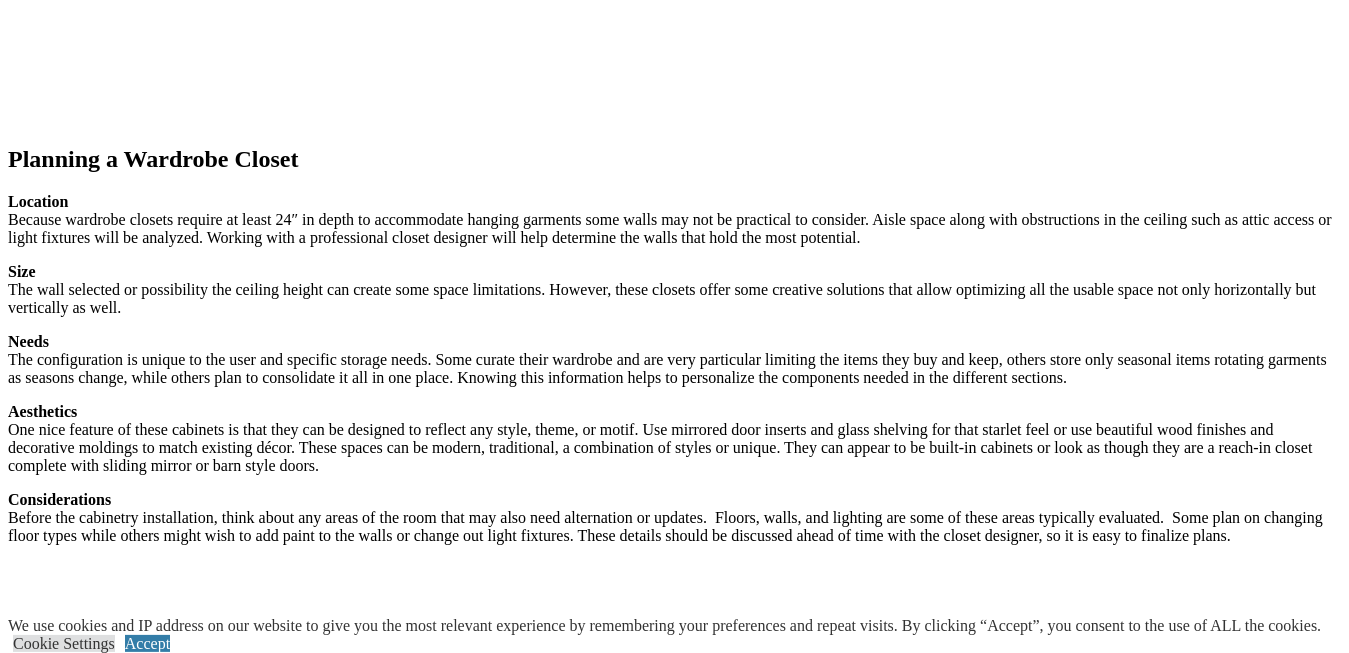 click on "Wardrobe cabinetry stores shoes, sweaters, hanging and clothing over flow from the master bedroom." at bounding box center (694, 3573) 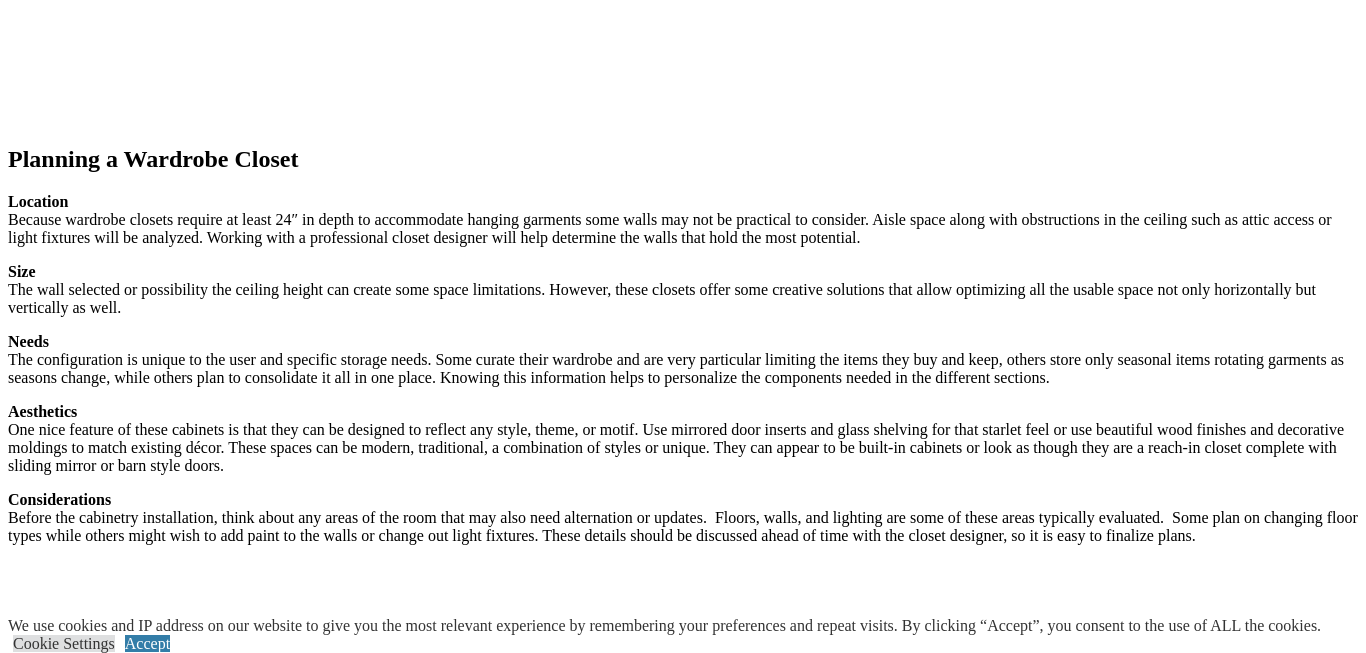 click at bounding box center [8, 8095] 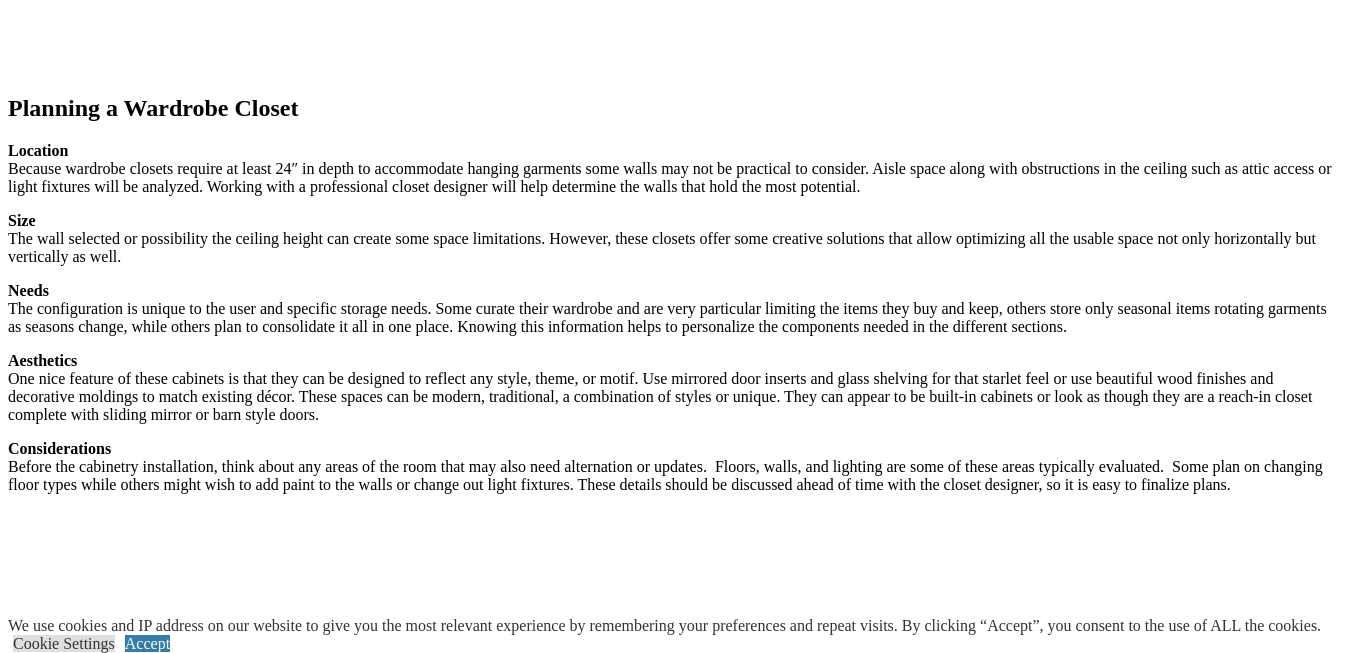 scroll, scrollTop: 2580, scrollLeft: 0, axis: vertical 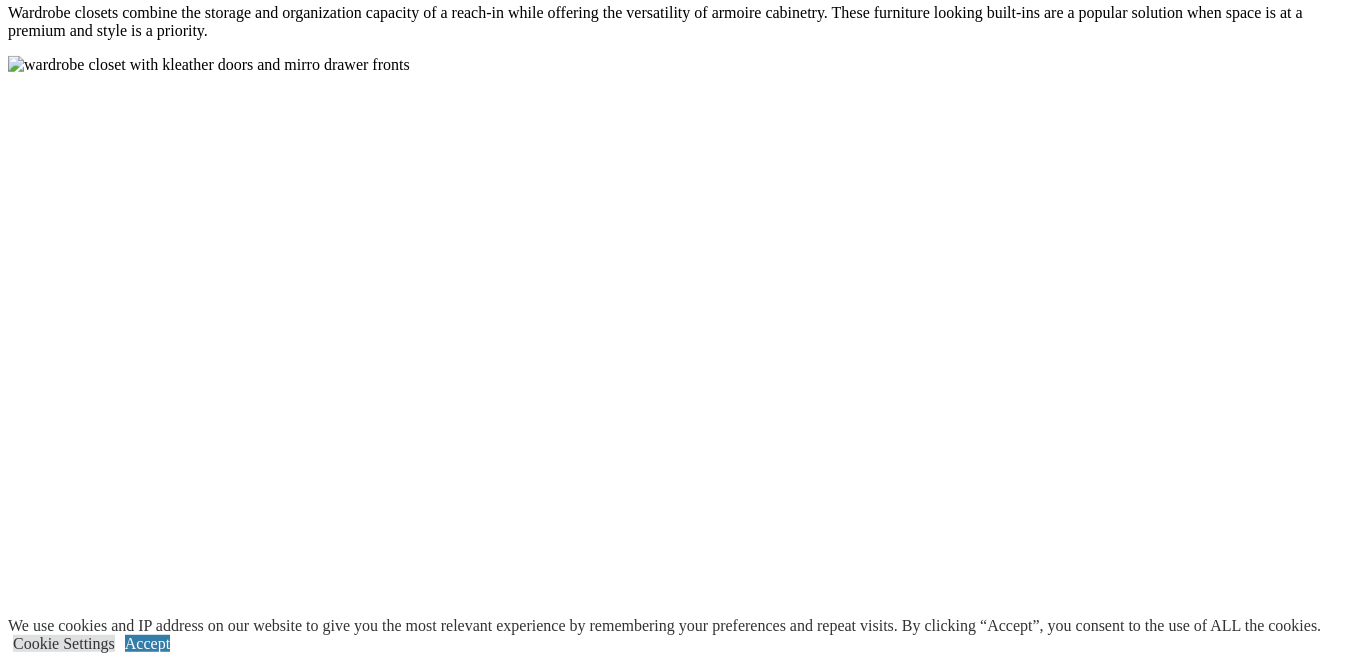 click on "next" at bounding box center (674, 1823) 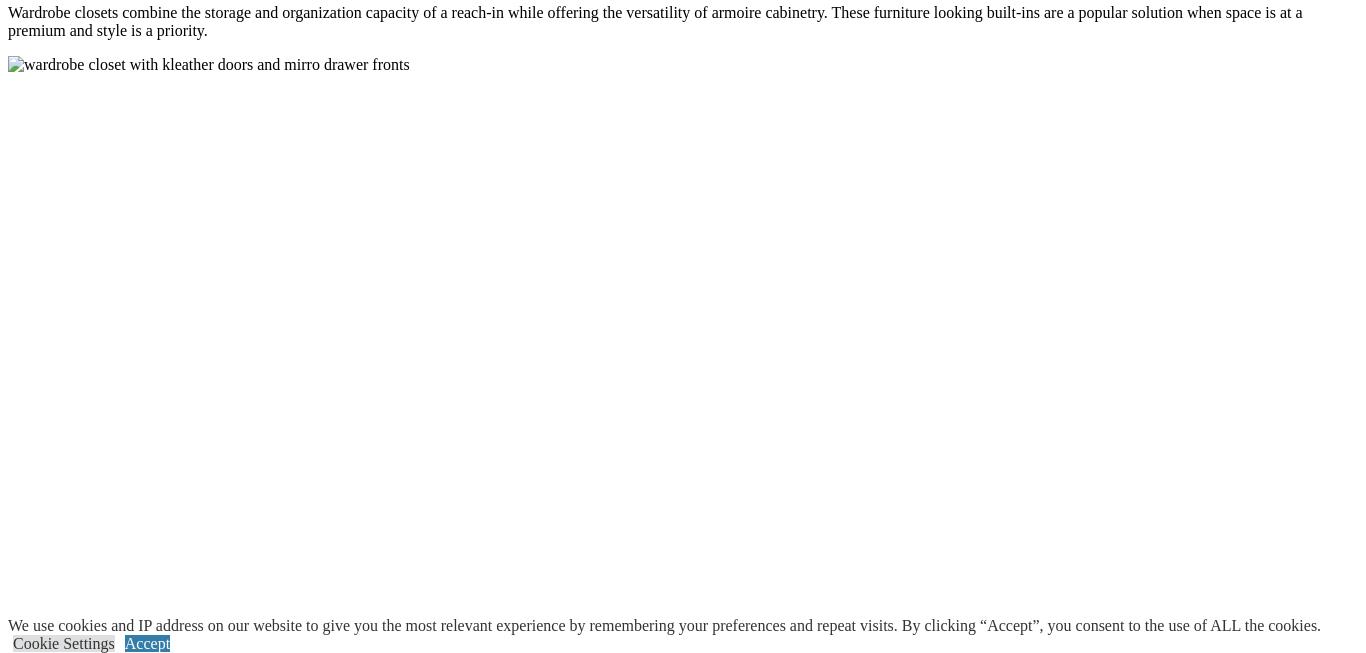 click at bounding box center (8, 8261) 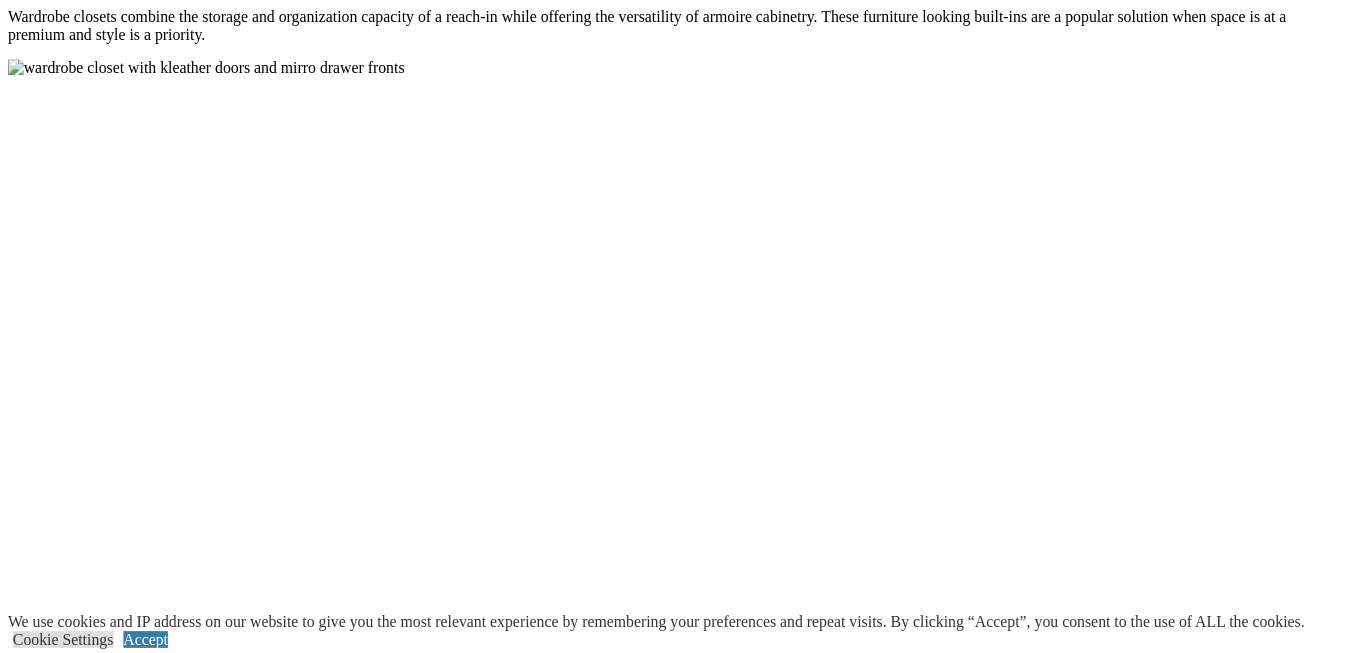 scroll, scrollTop: 2148, scrollLeft: 0, axis: vertical 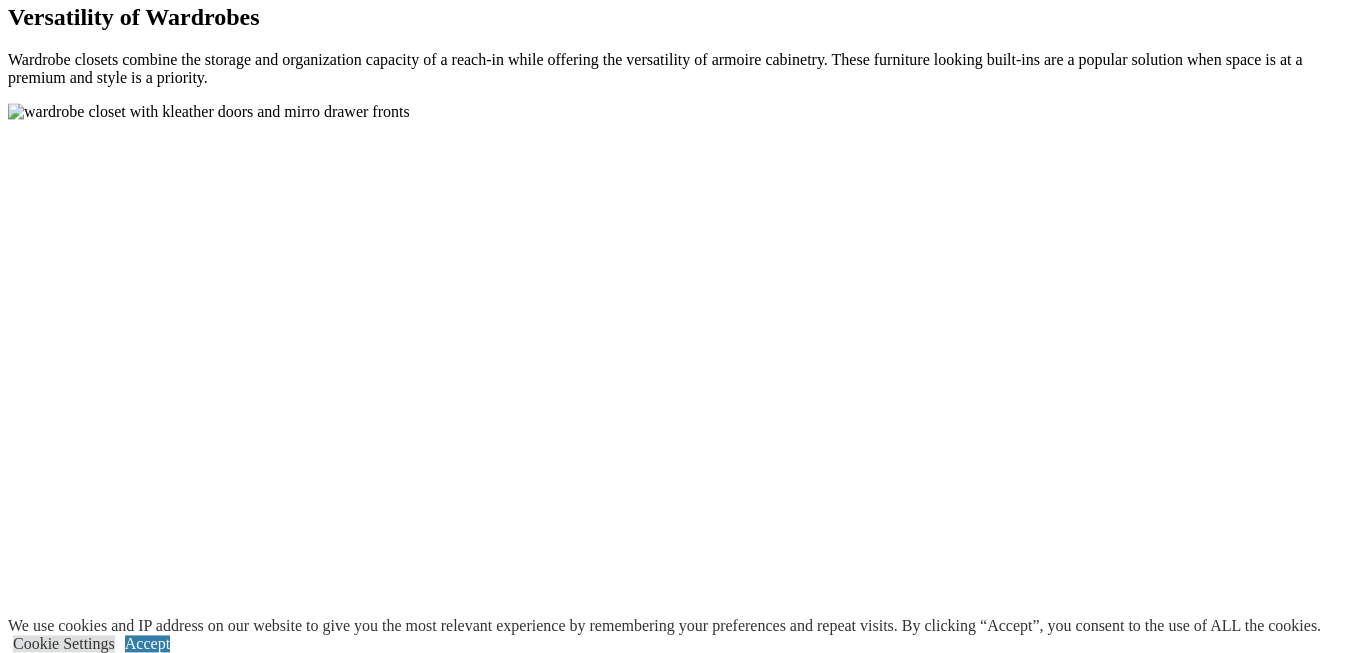 click at bounding box center (-140, 1457) 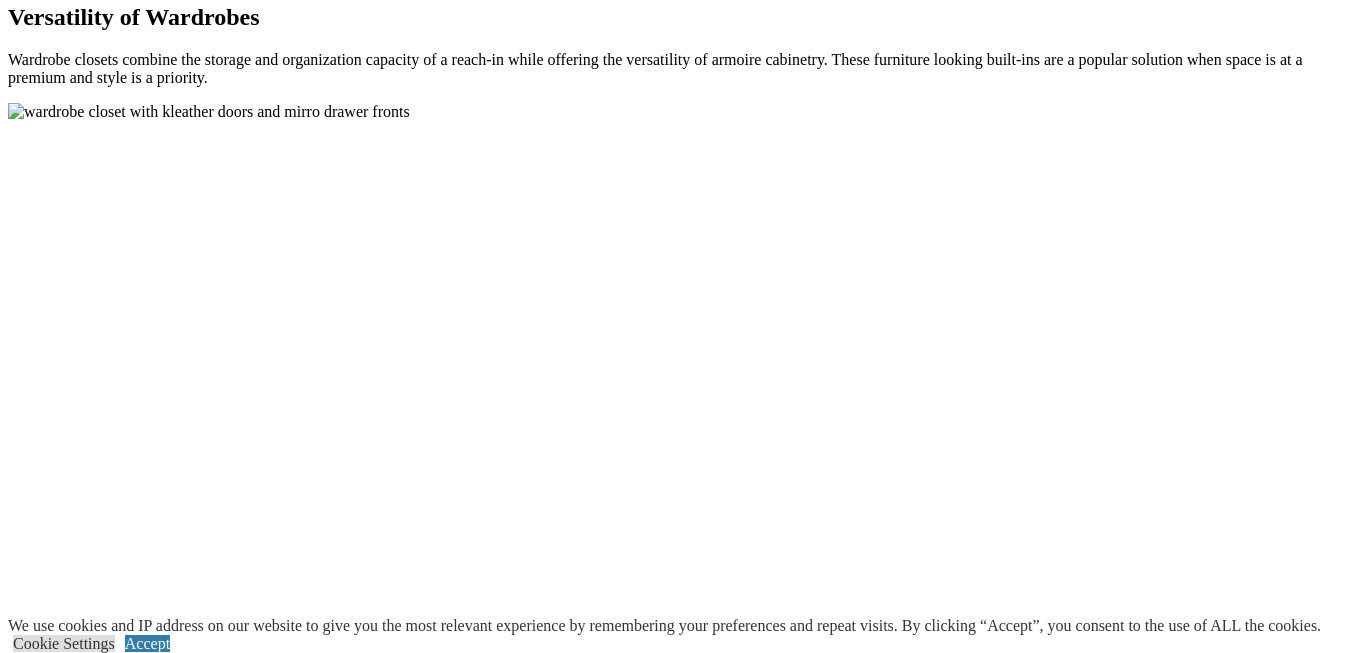 click at bounding box center [8, 8308] 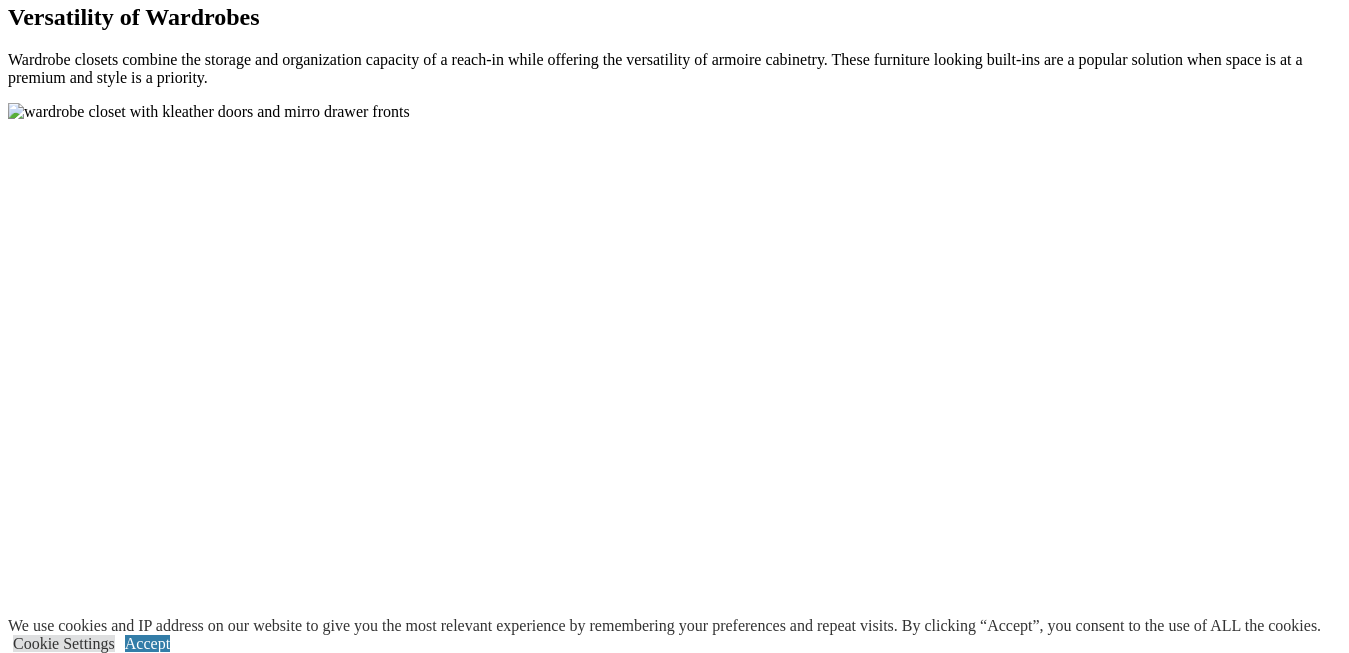 click on "prev" at bounding box center [674, 1484] 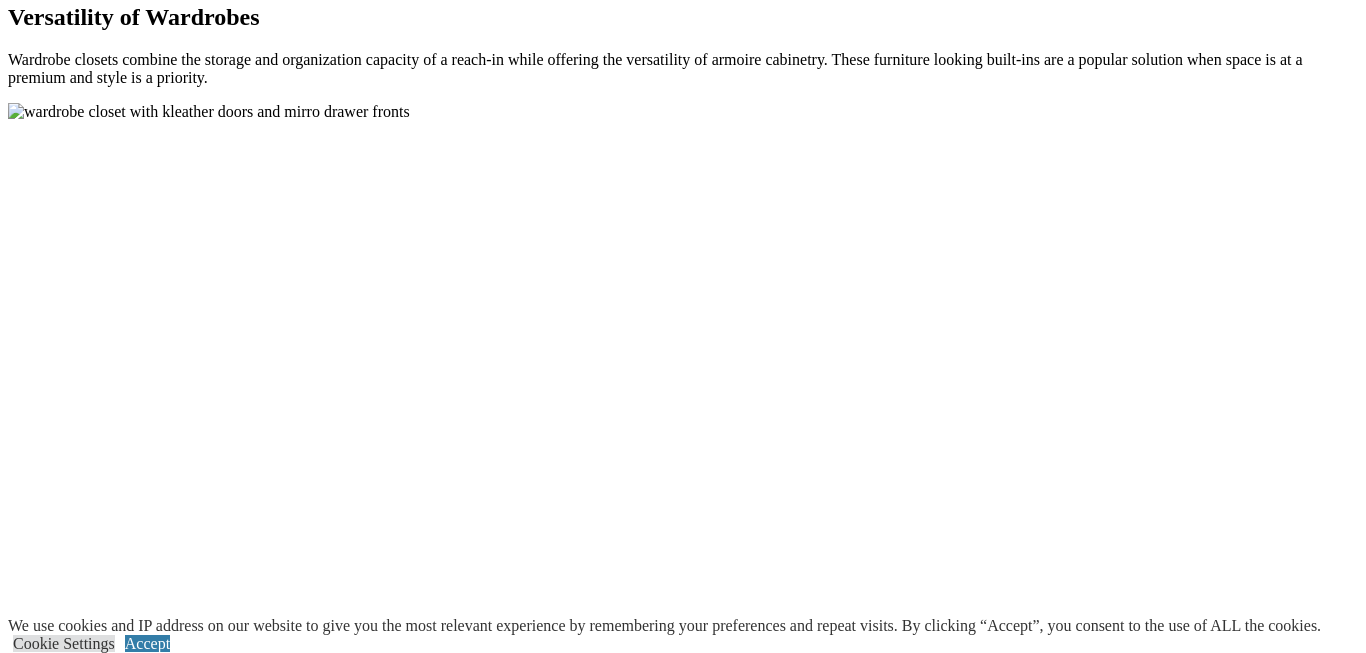 click at bounding box center [8, 8308] 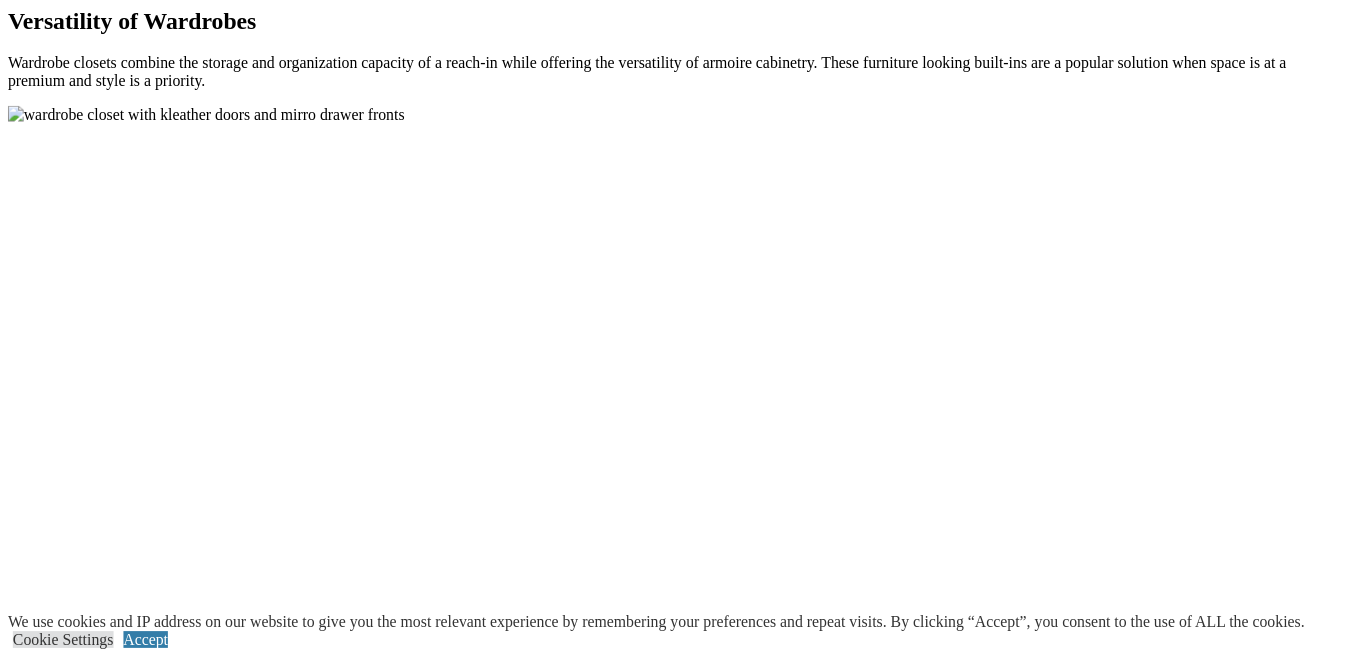 scroll, scrollTop: 2148, scrollLeft: 0, axis: vertical 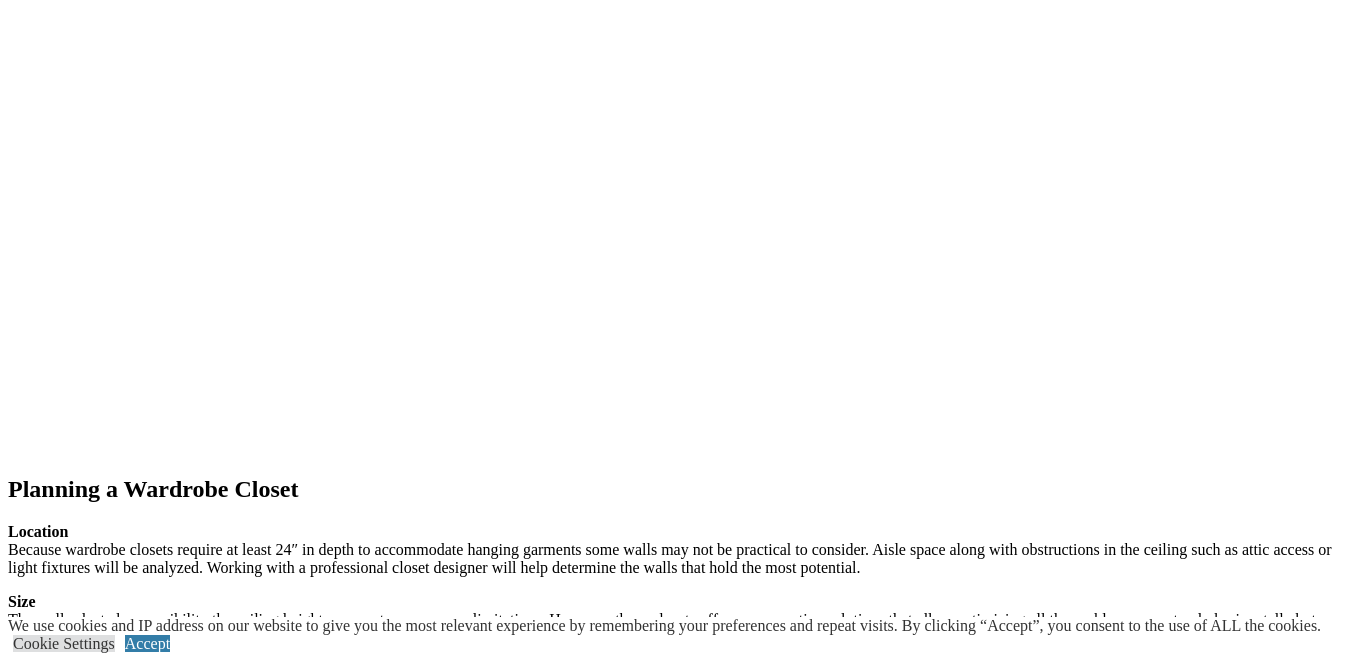 click at bounding box center (-140, 1206) 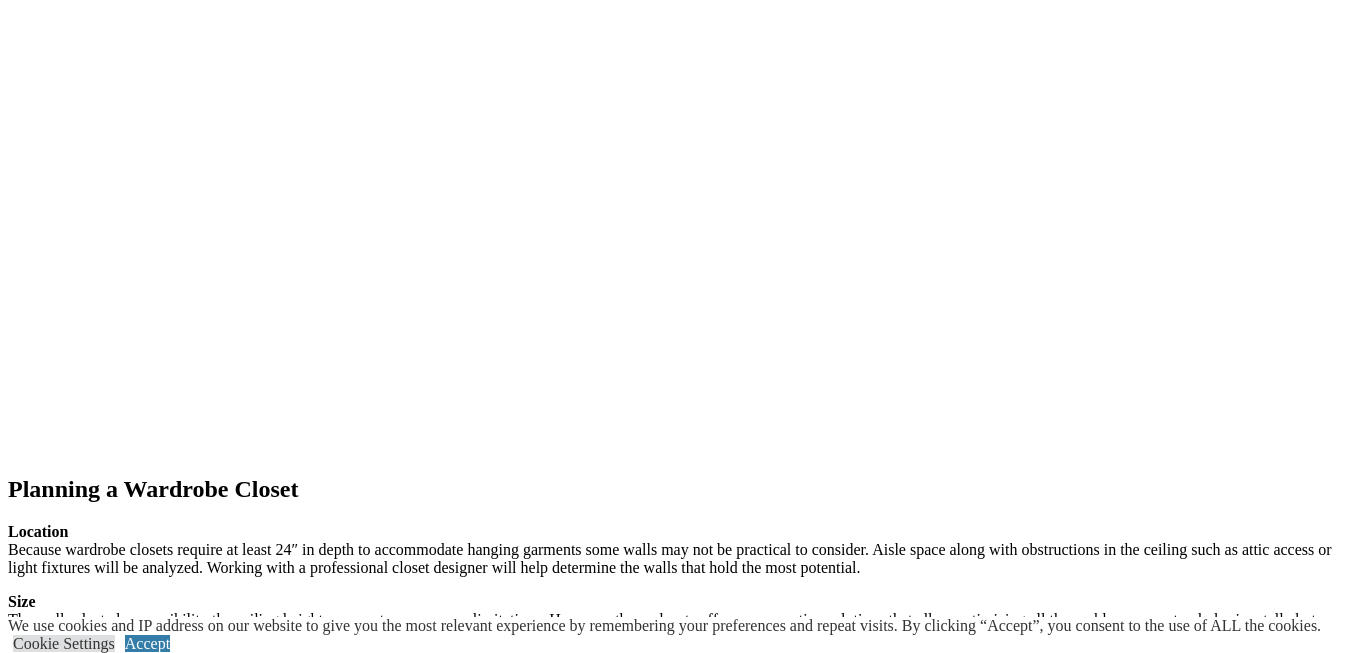 click at bounding box center (8, 8057) 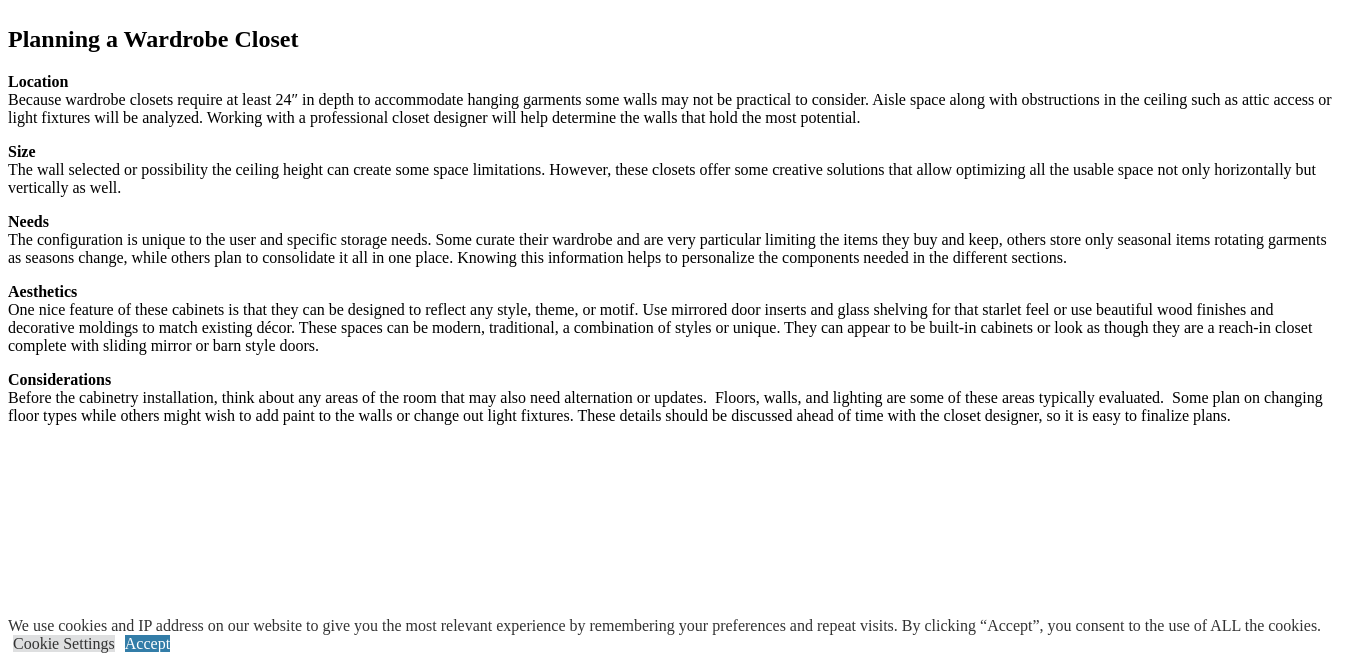 click on "Home Library" at bounding box center [133, -1280] 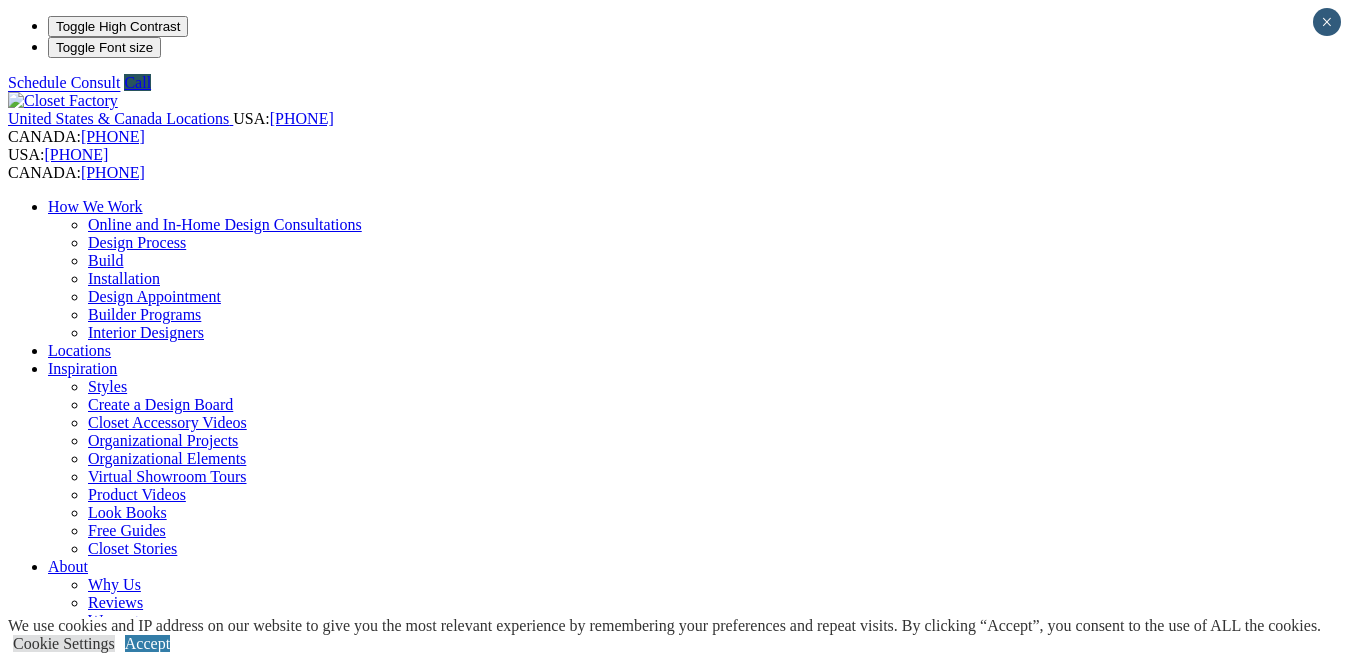 scroll, scrollTop: 0, scrollLeft: 0, axis: both 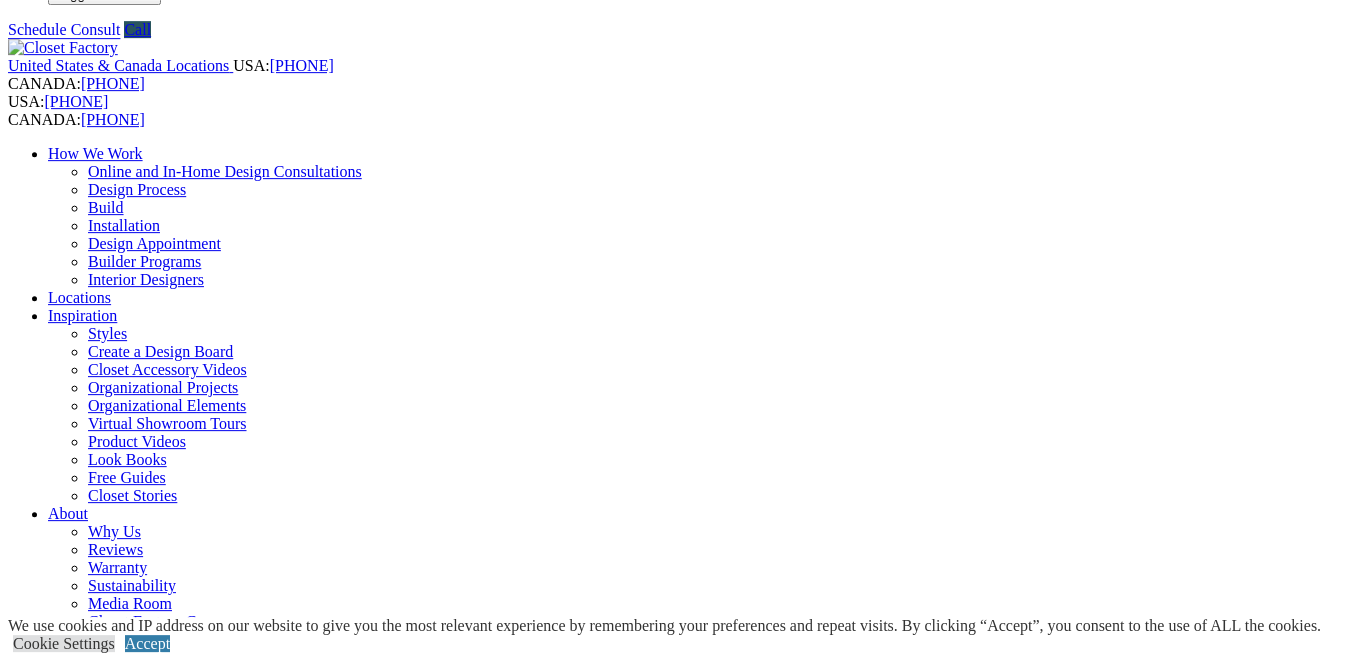 click on "Next Slide" at bounding box center (674, 1866) 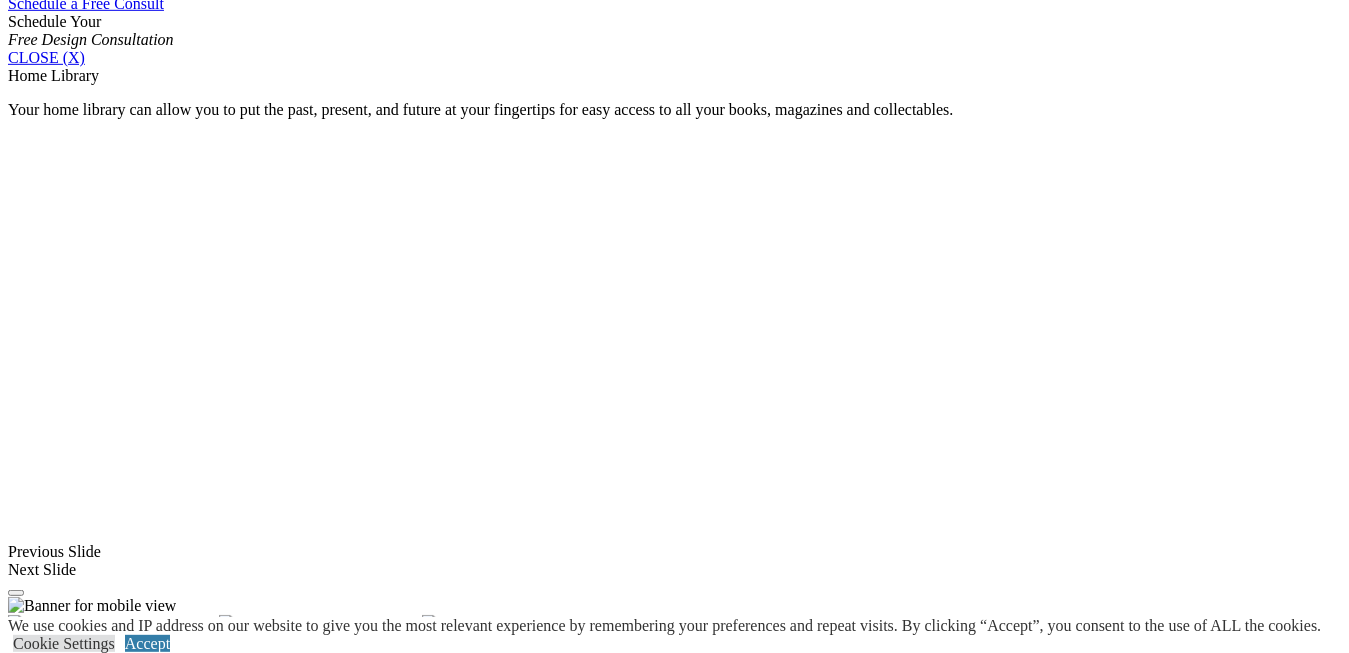 scroll, scrollTop: 1358, scrollLeft: 0, axis: vertical 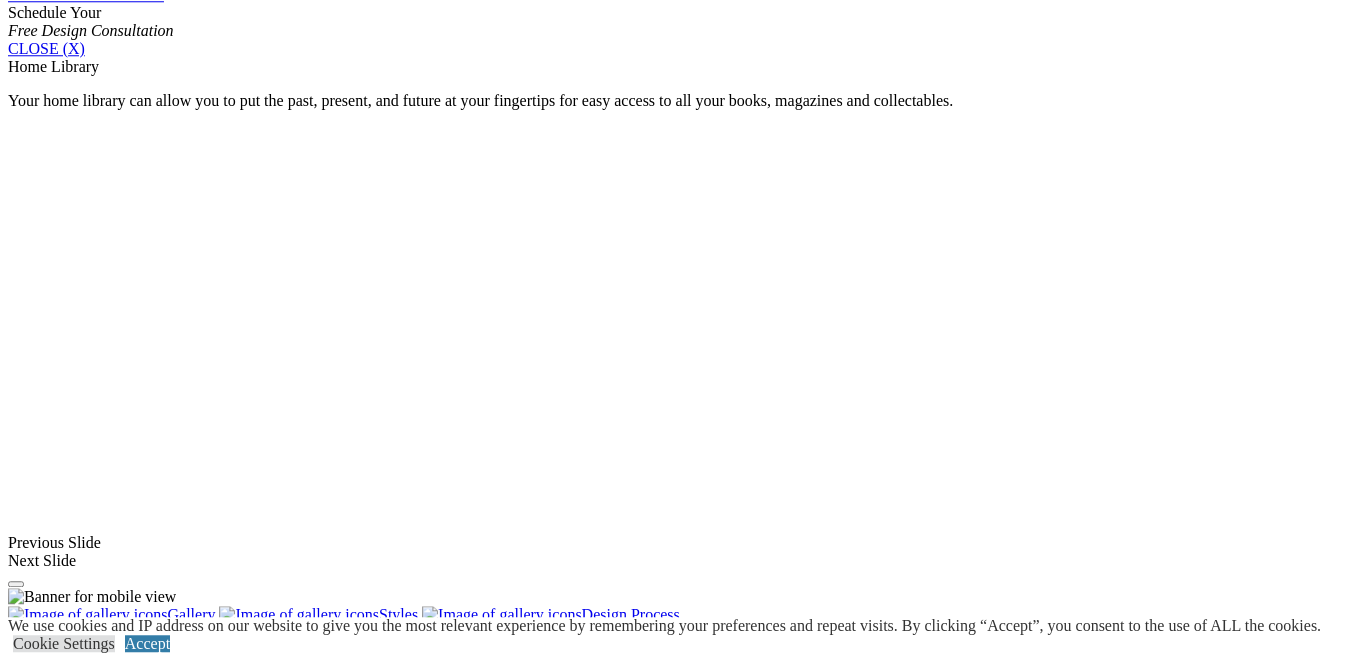 click at bounding box center (116, 1455) 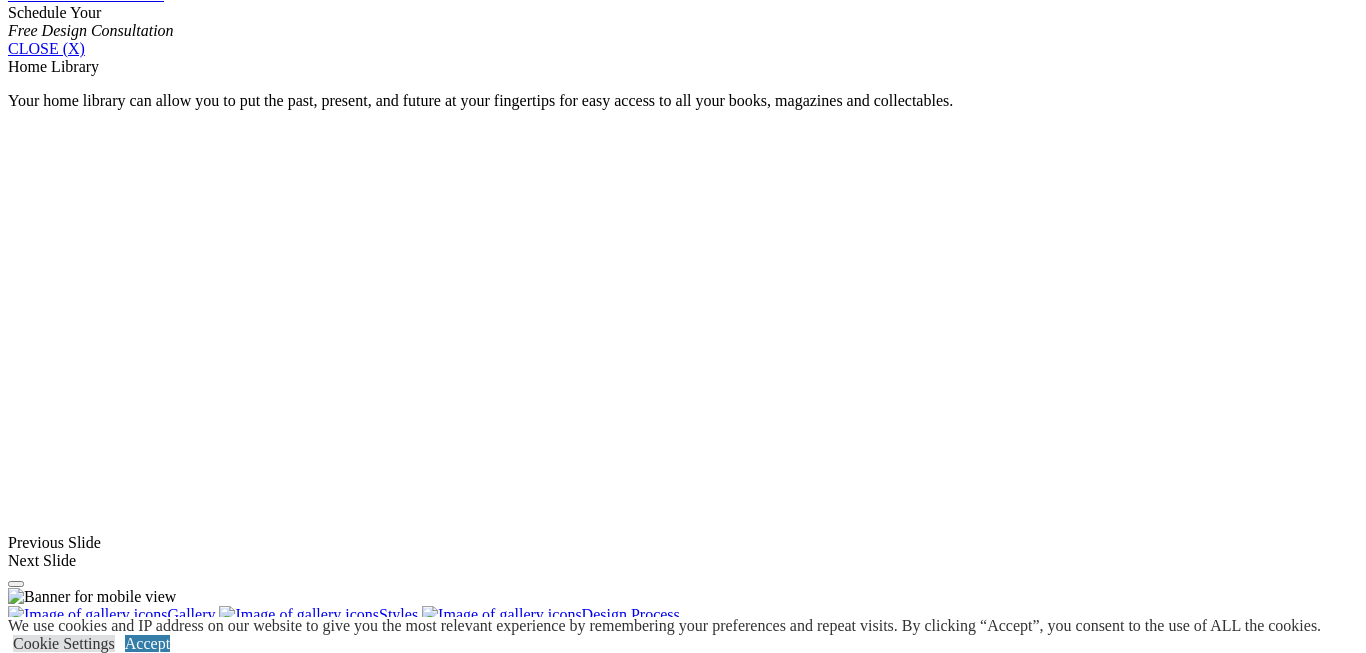 click at bounding box center (8, 32557) 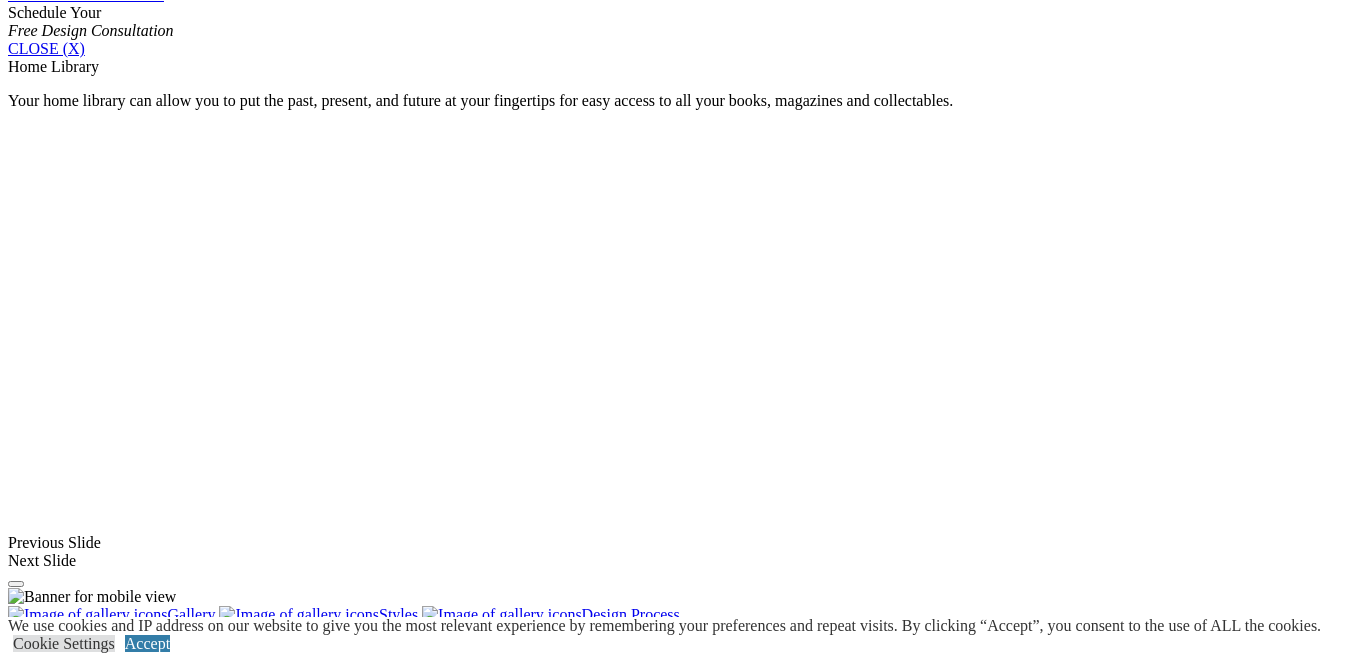 click on "Entertainment Centers" at bounding box center [120, -292] 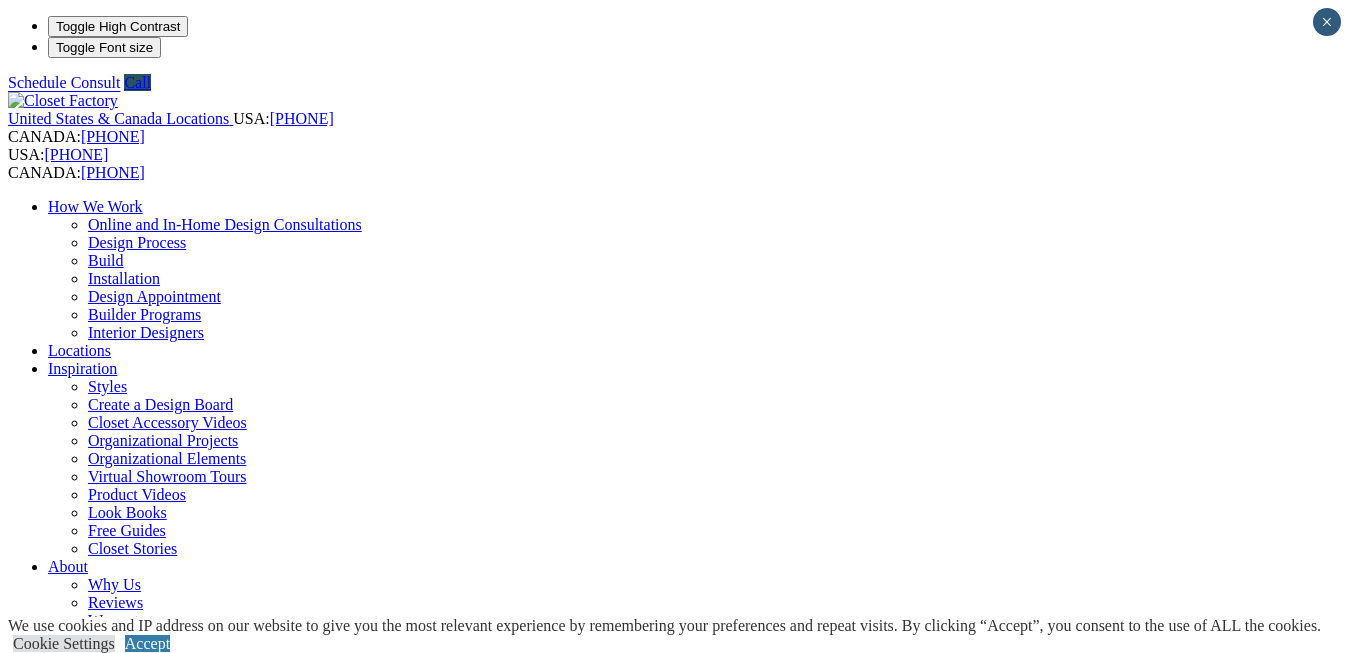 scroll, scrollTop: 0, scrollLeft: 0, axis: both 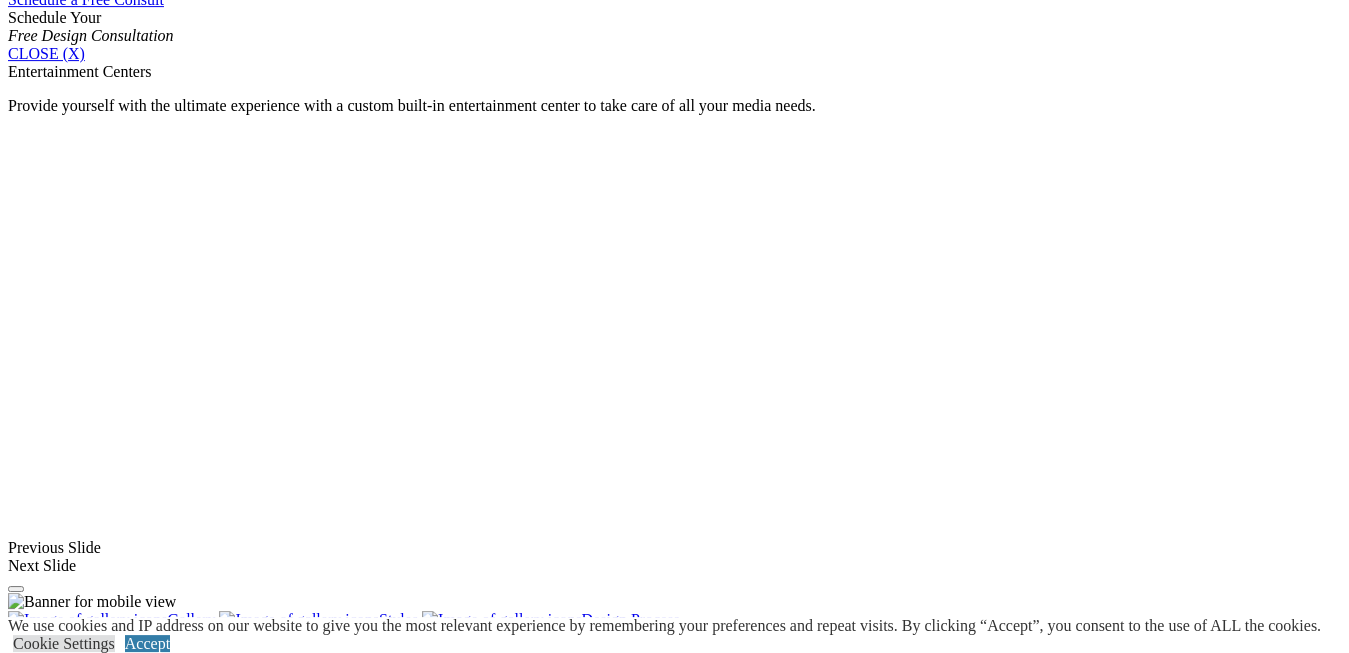 click at bounding box center (1113, 1502) 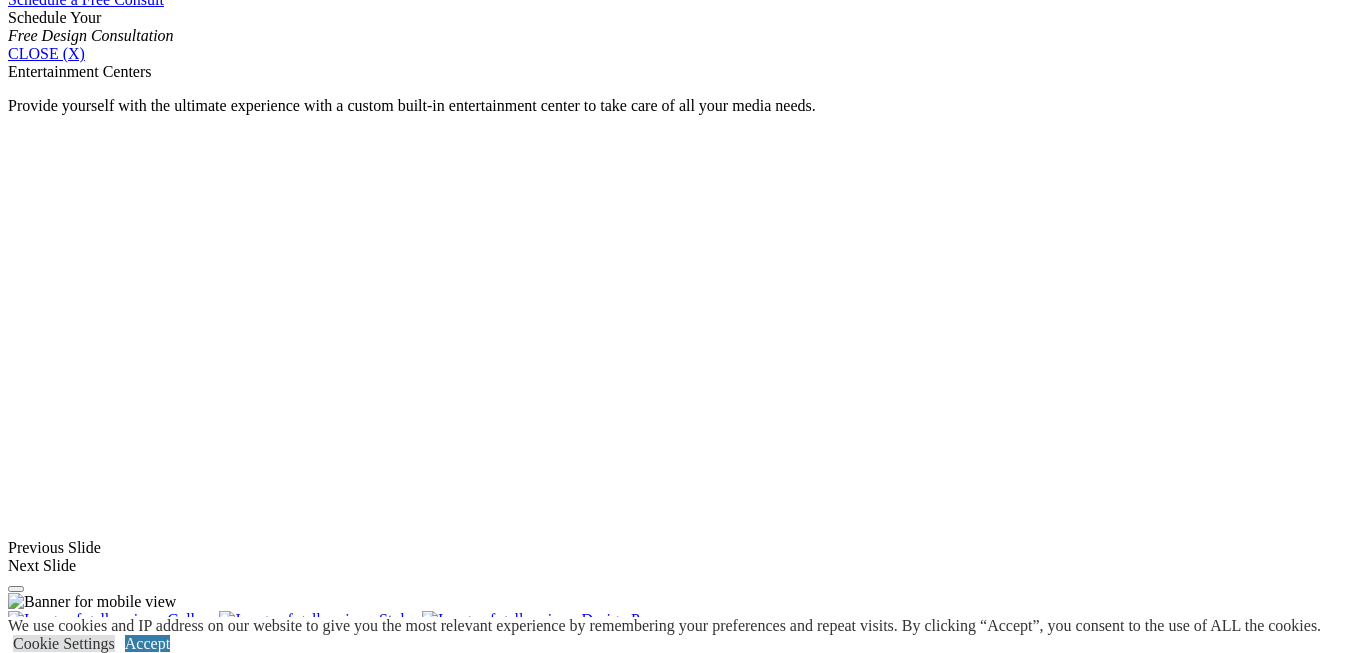 click at bounding box center (8, 34509) 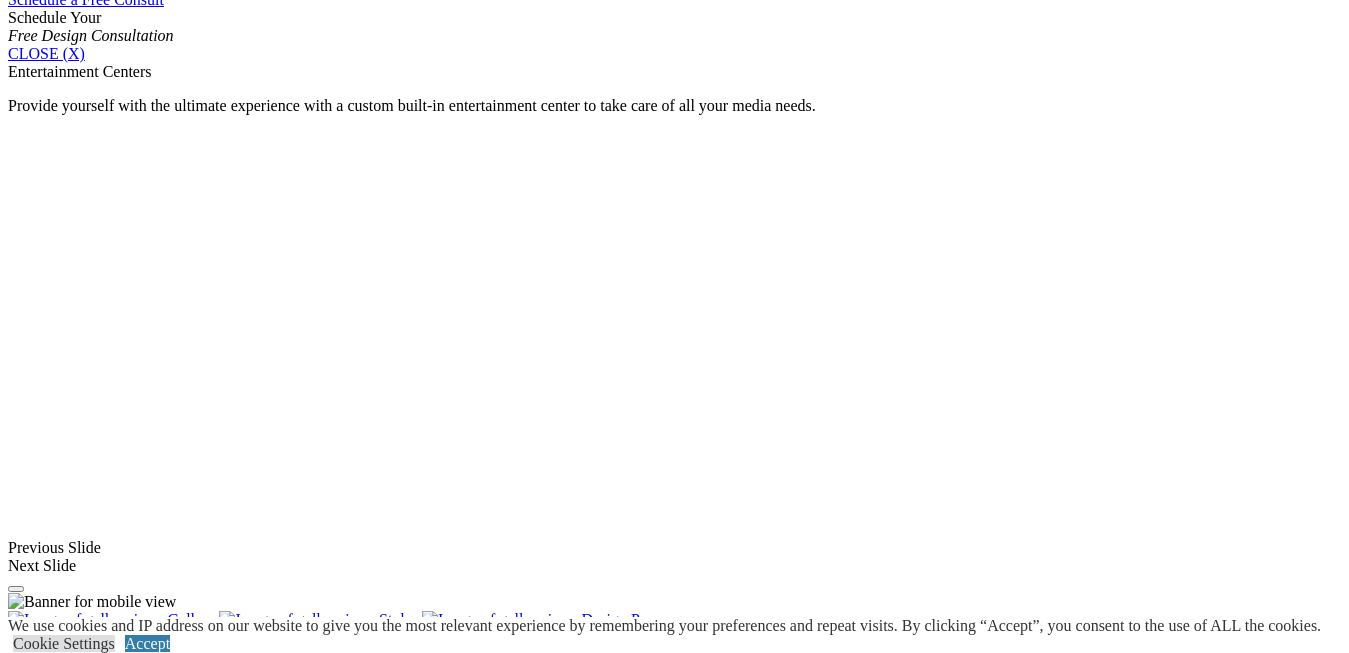 click at bounding box center (867, 1661) 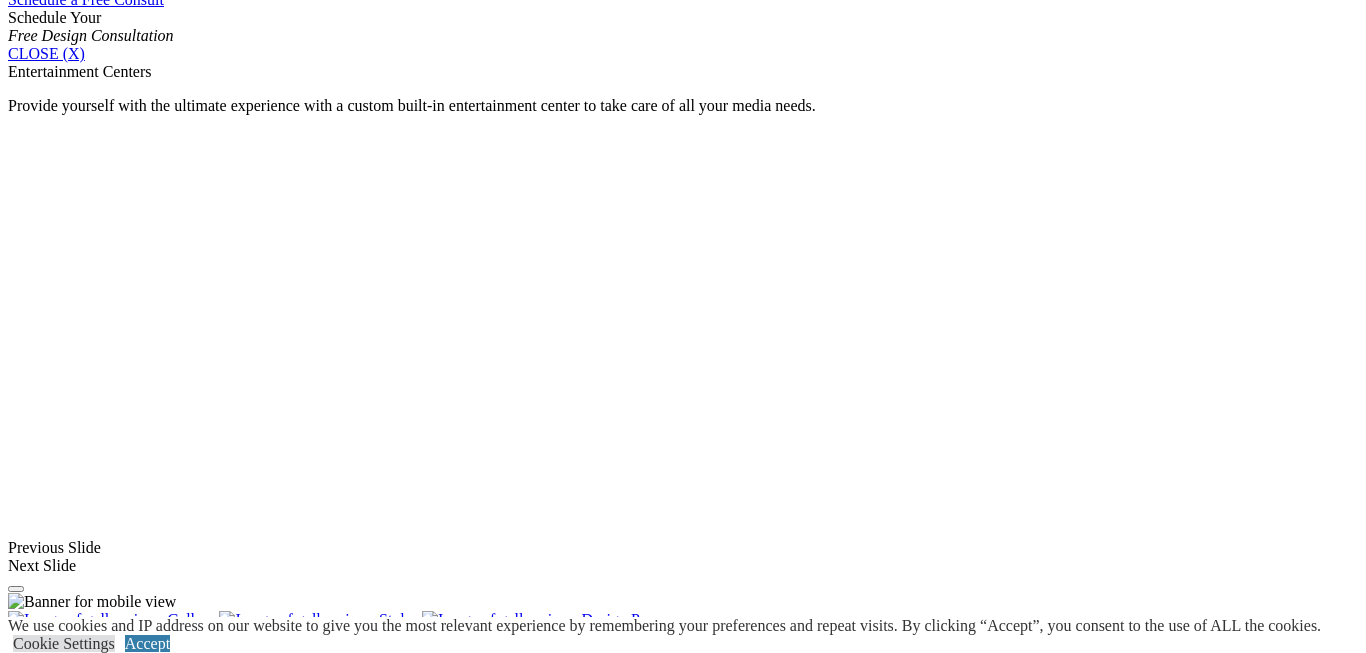 click at bounding box center [8, 34509] 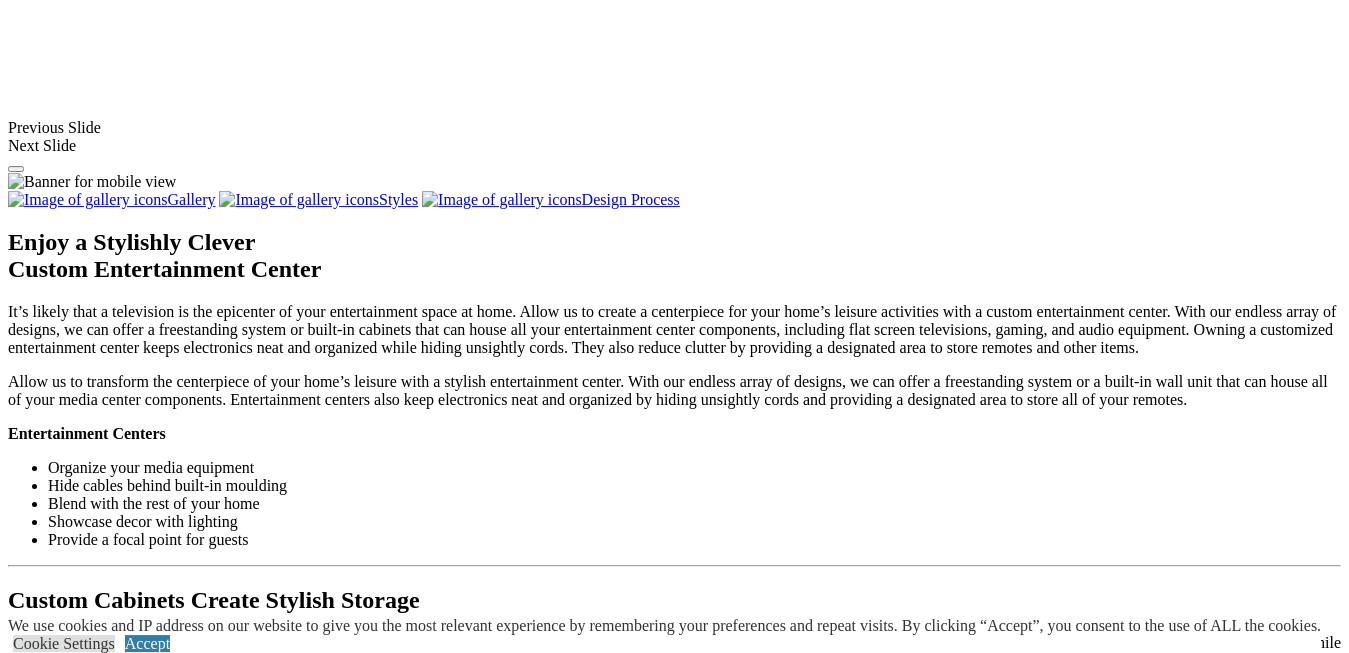 scroll, scrollTop: 1764, scrollLeft: 0, axis: vertical 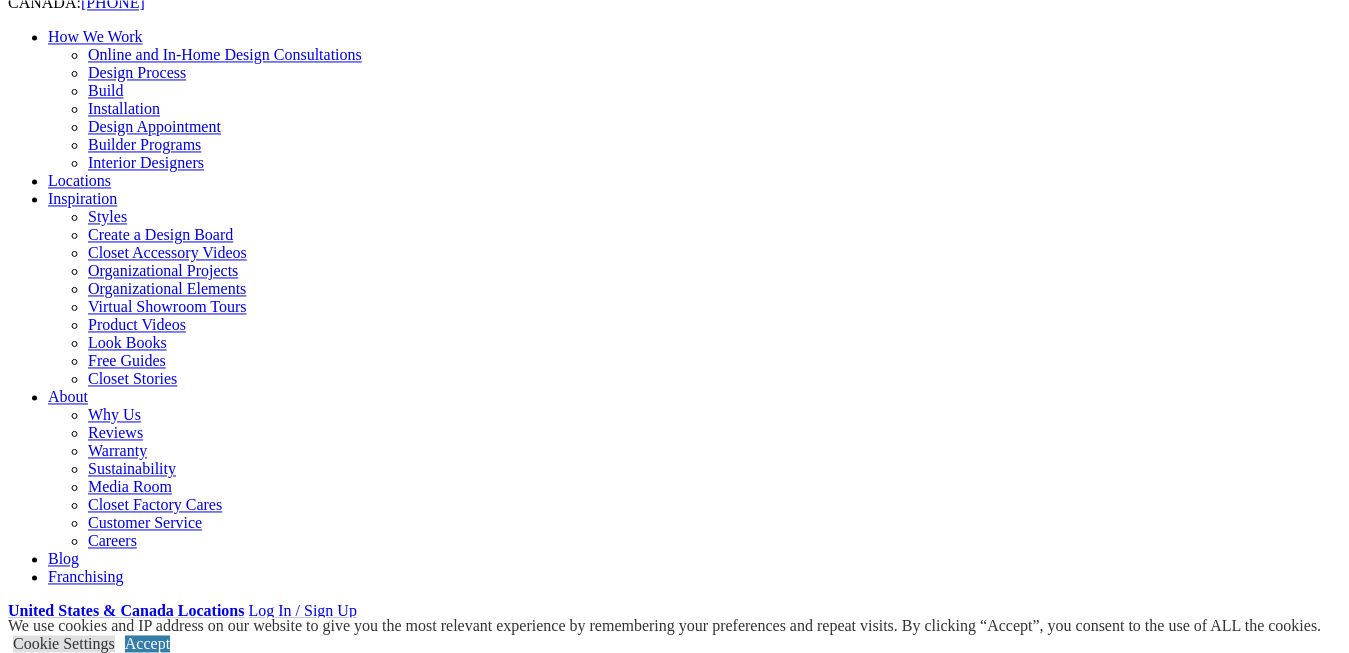 click at bounding box center (88, 1803) 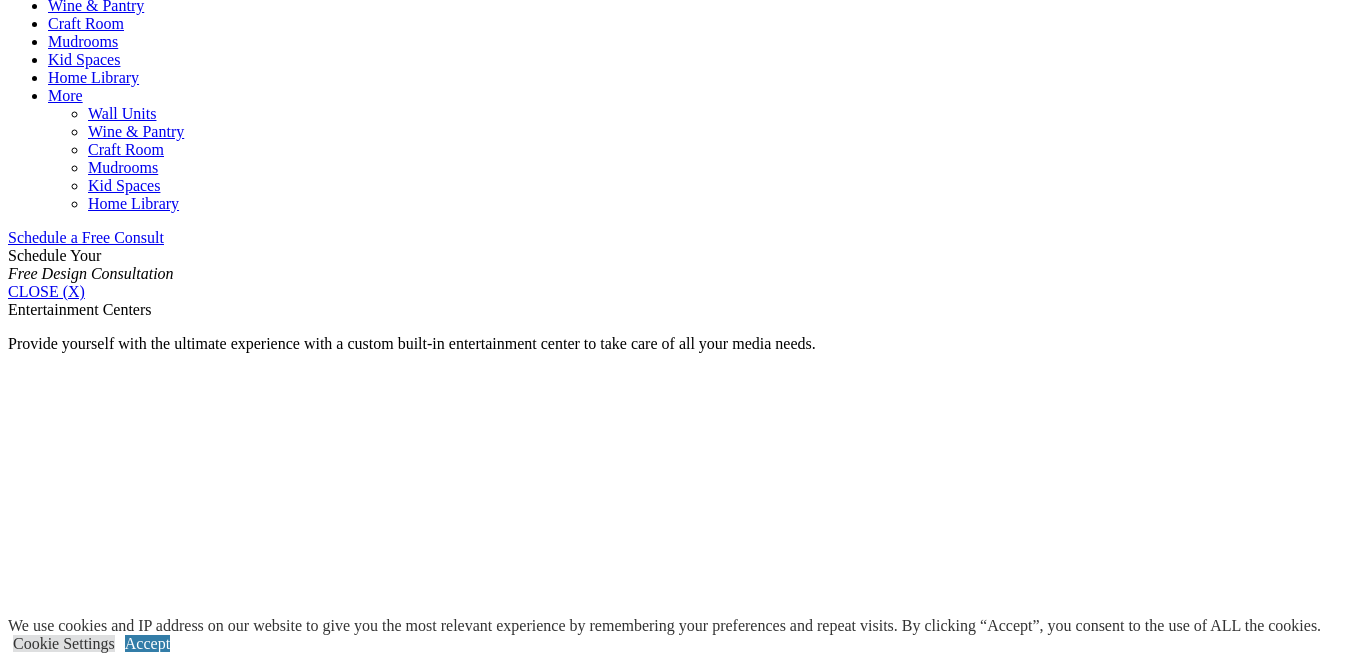 scroll, scrollTop: 1117, scrollLeft: 0, axis: vertical 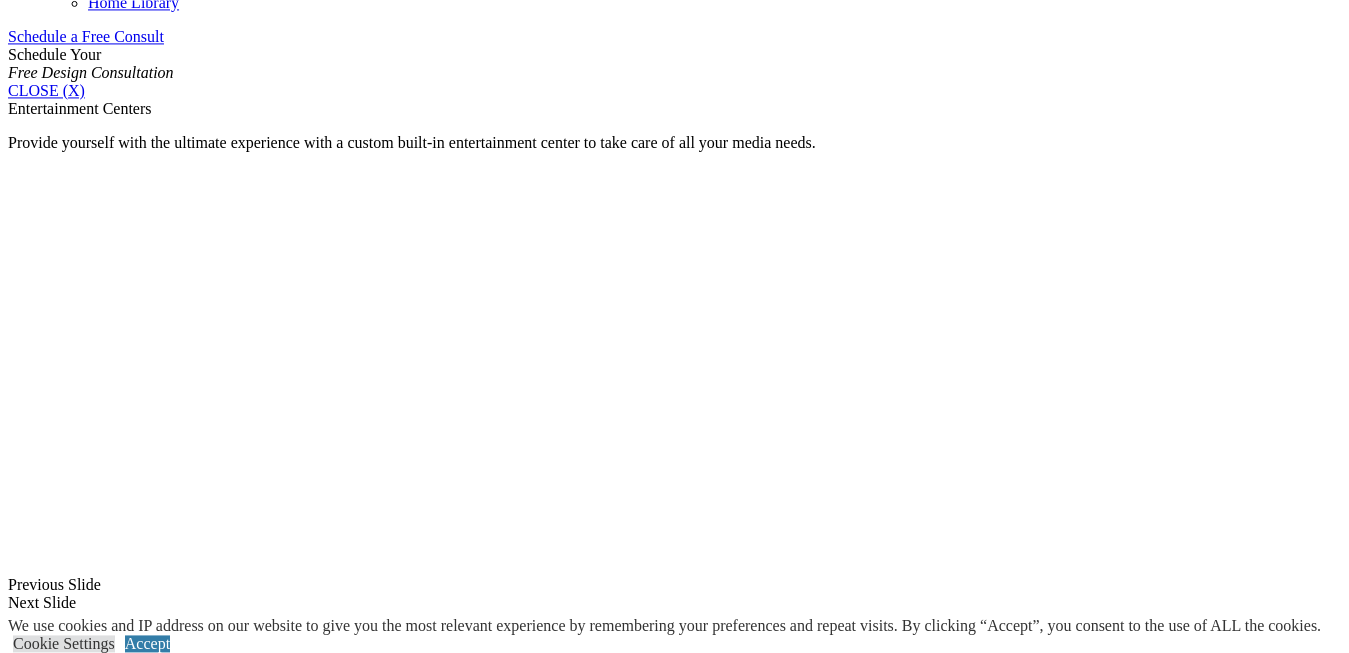 click at bounding box center [875, 1524] 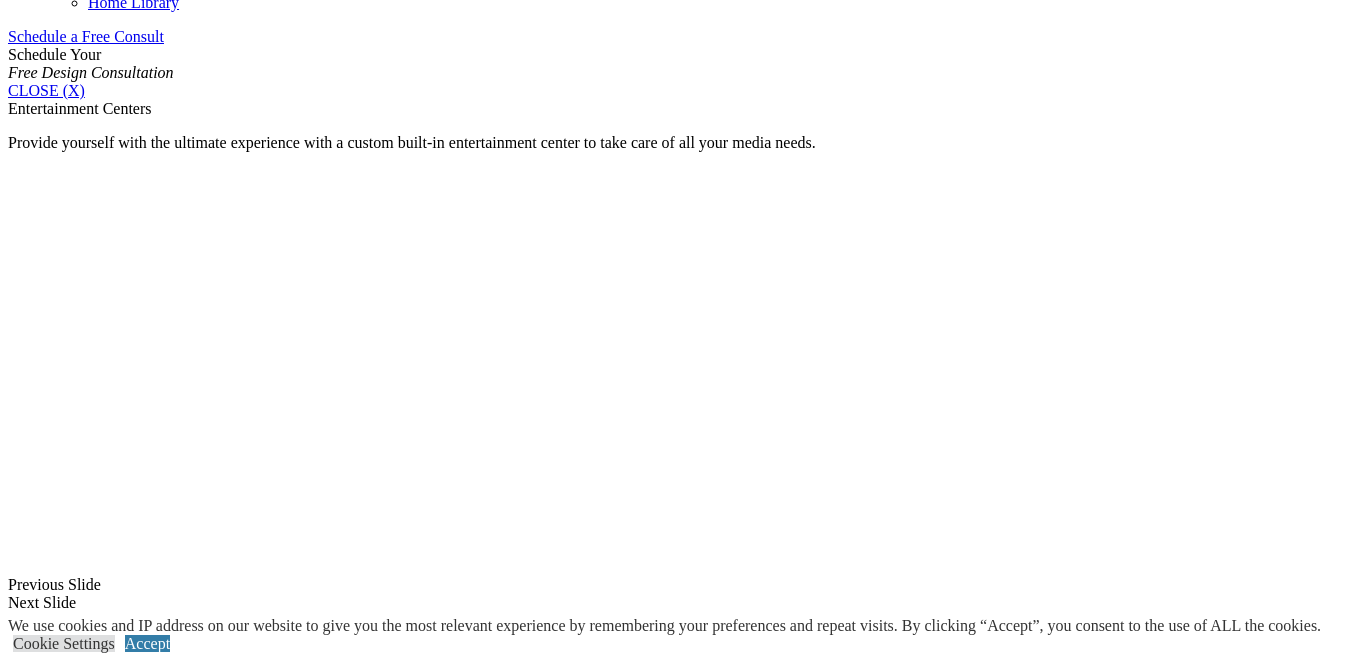 click at bounding box center [8, 34546] 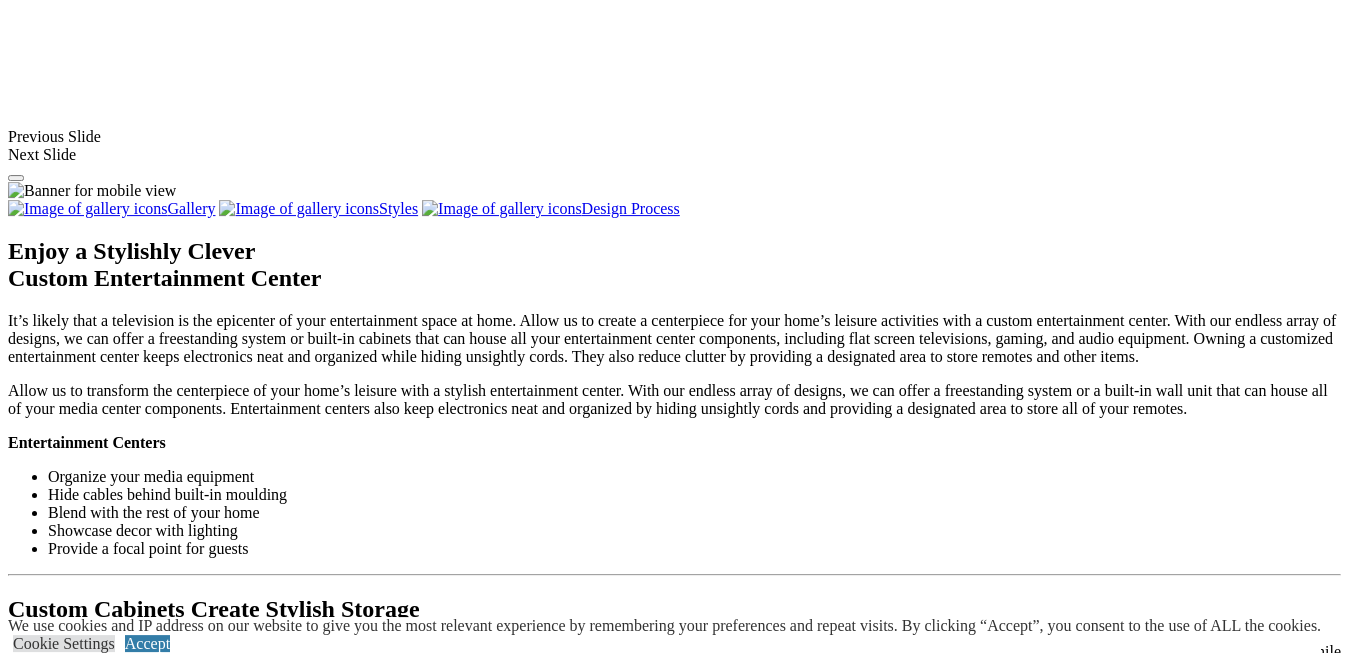 scroll, scrollTop: 1773, scrollLeft: 0, axis: vertical 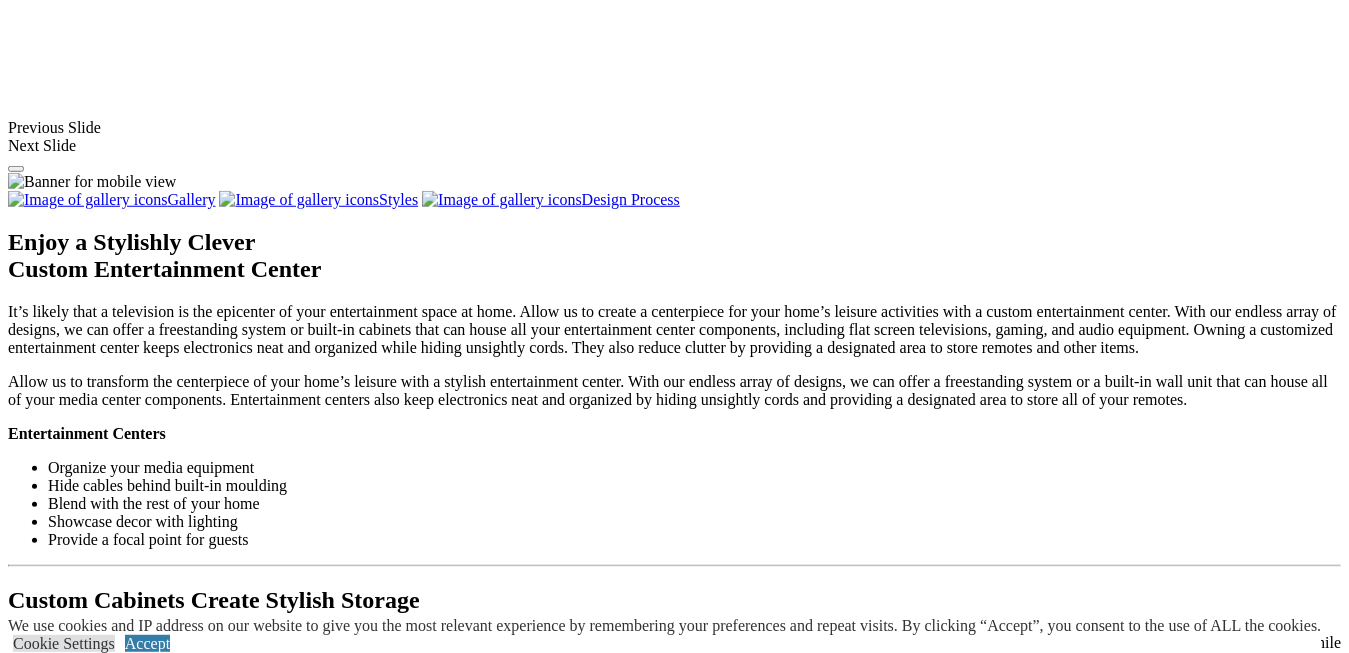 click at bounding box center (419, 1415) 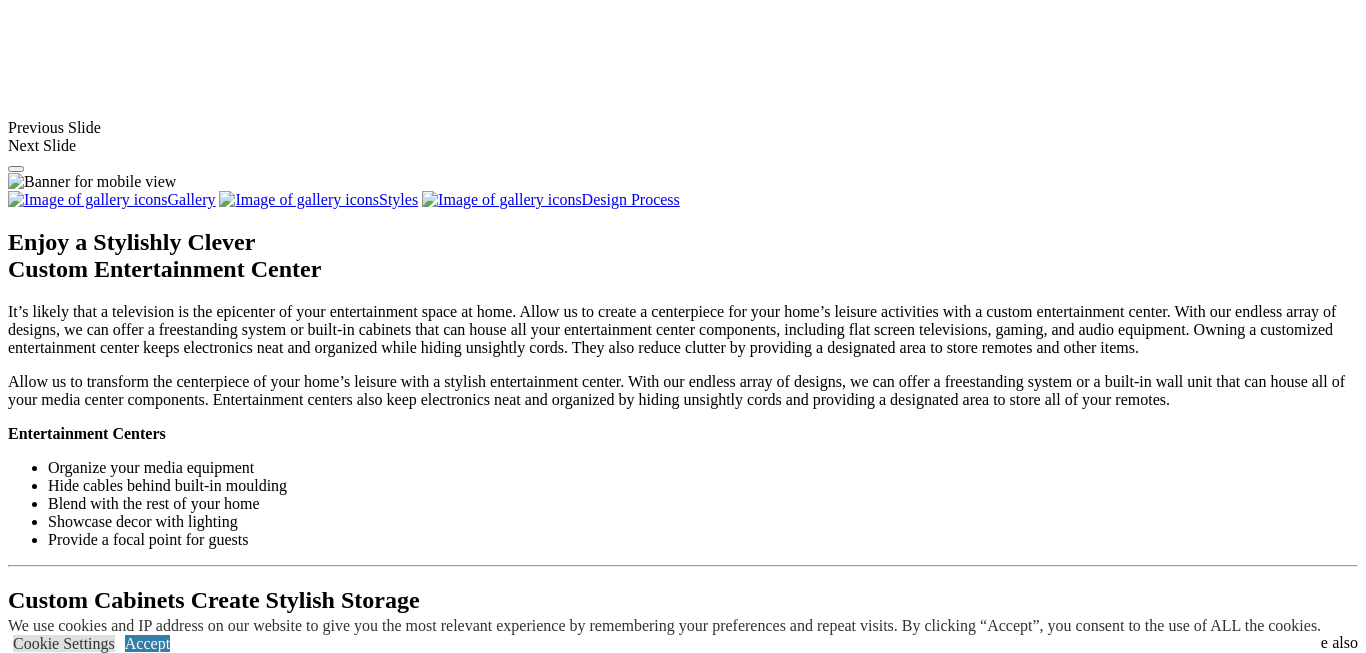 click at bounding box center [8, 34089] 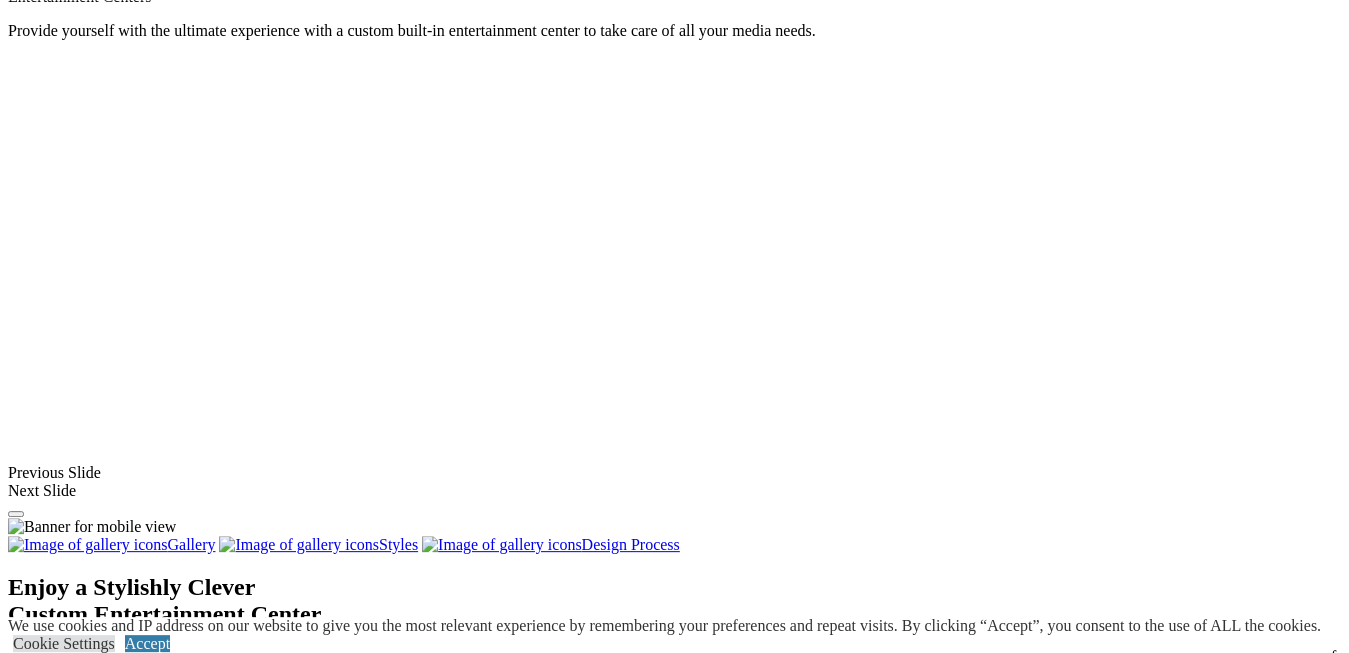 scroll, scrollTop: 1419, scrollLeft: 0, axis: vertical 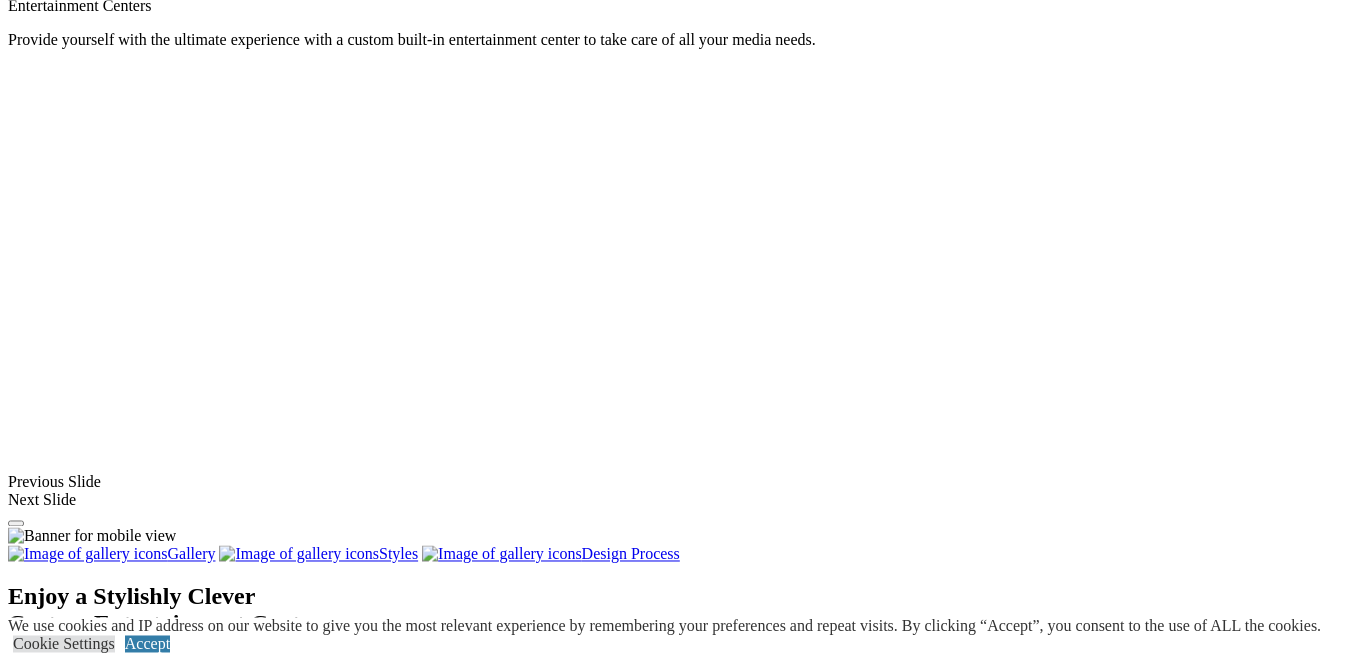 click at bounding box center [1113, 1436] 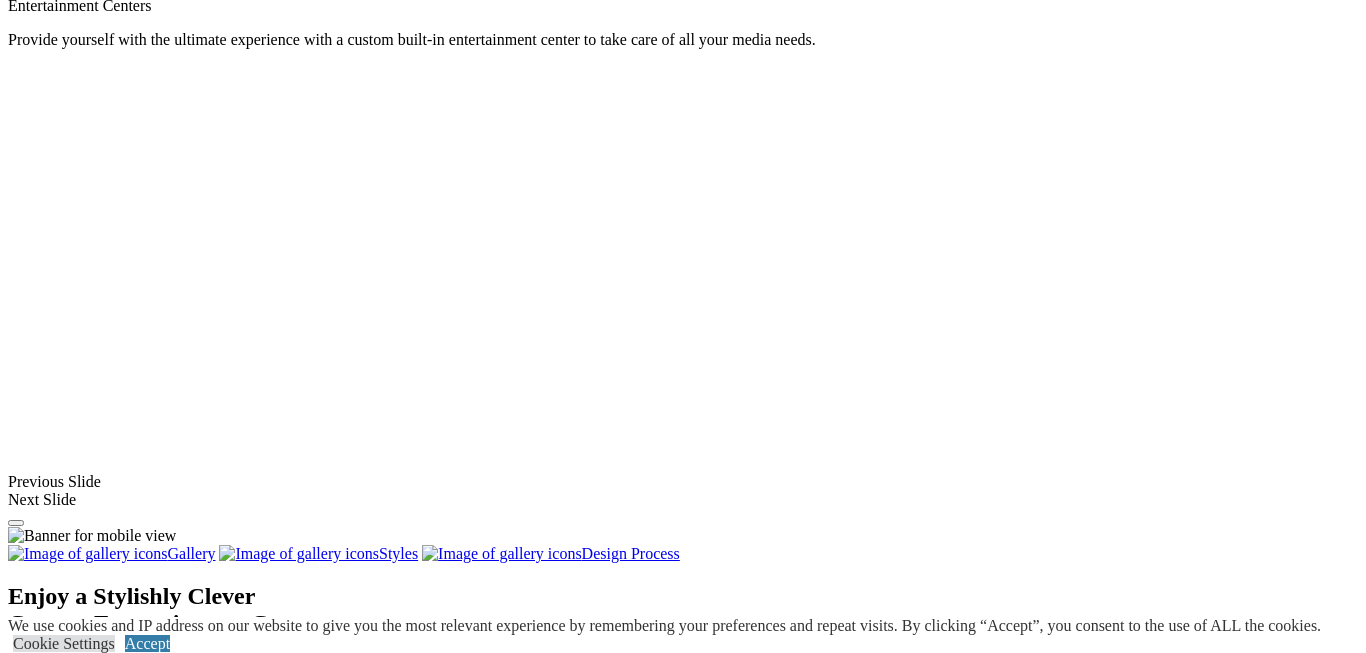 click at bounding box center (8, 34443) 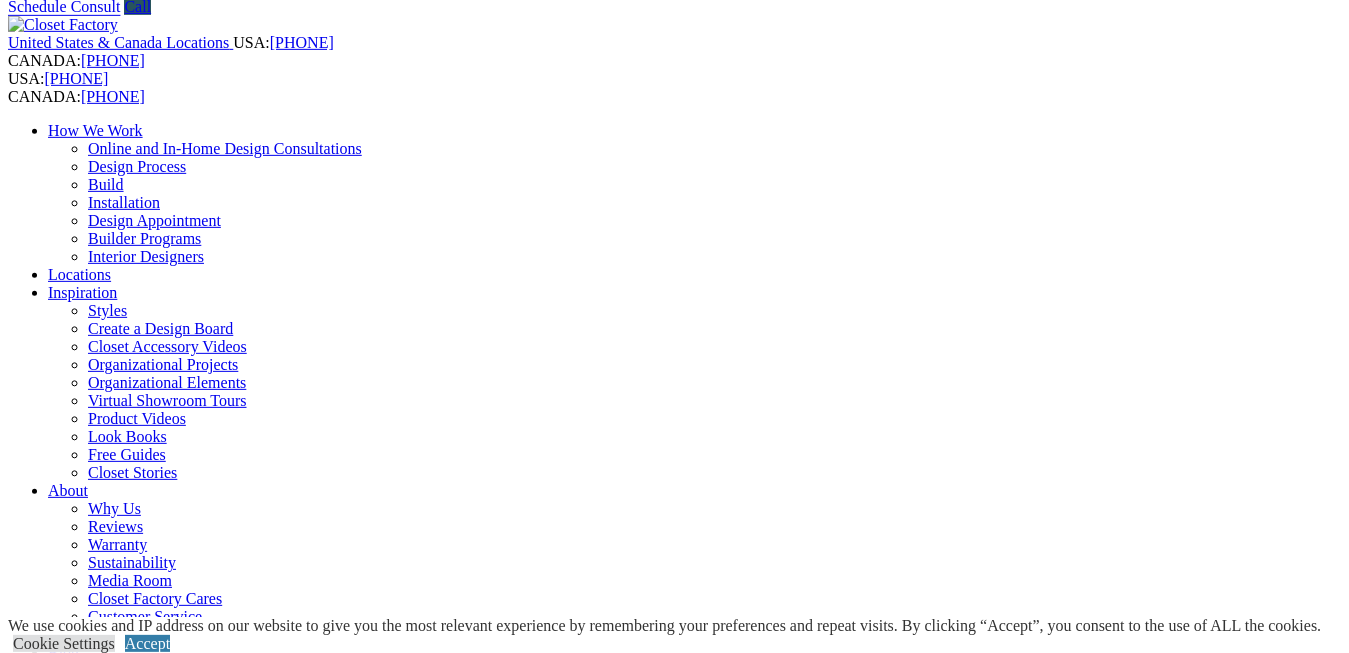 scroll, scrollTop: 0, scrollLeft: 0, axis: both 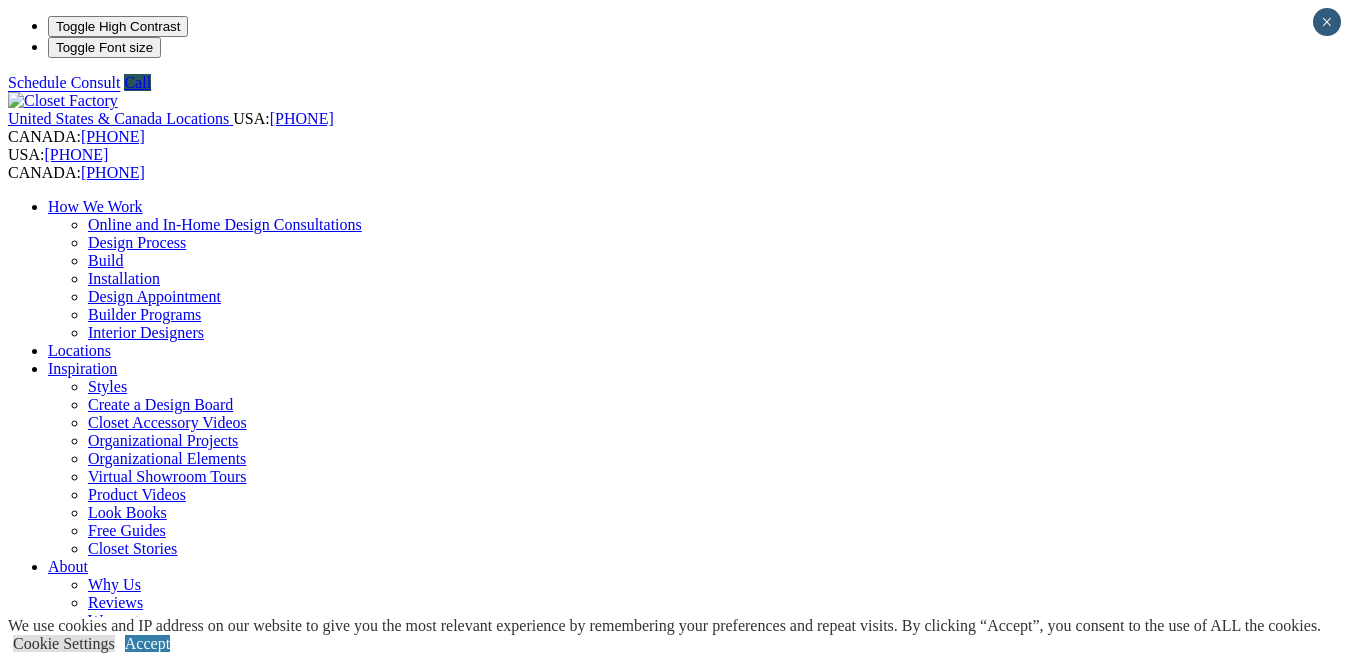click on "Next Slide" at bounding box center [674, 1919] 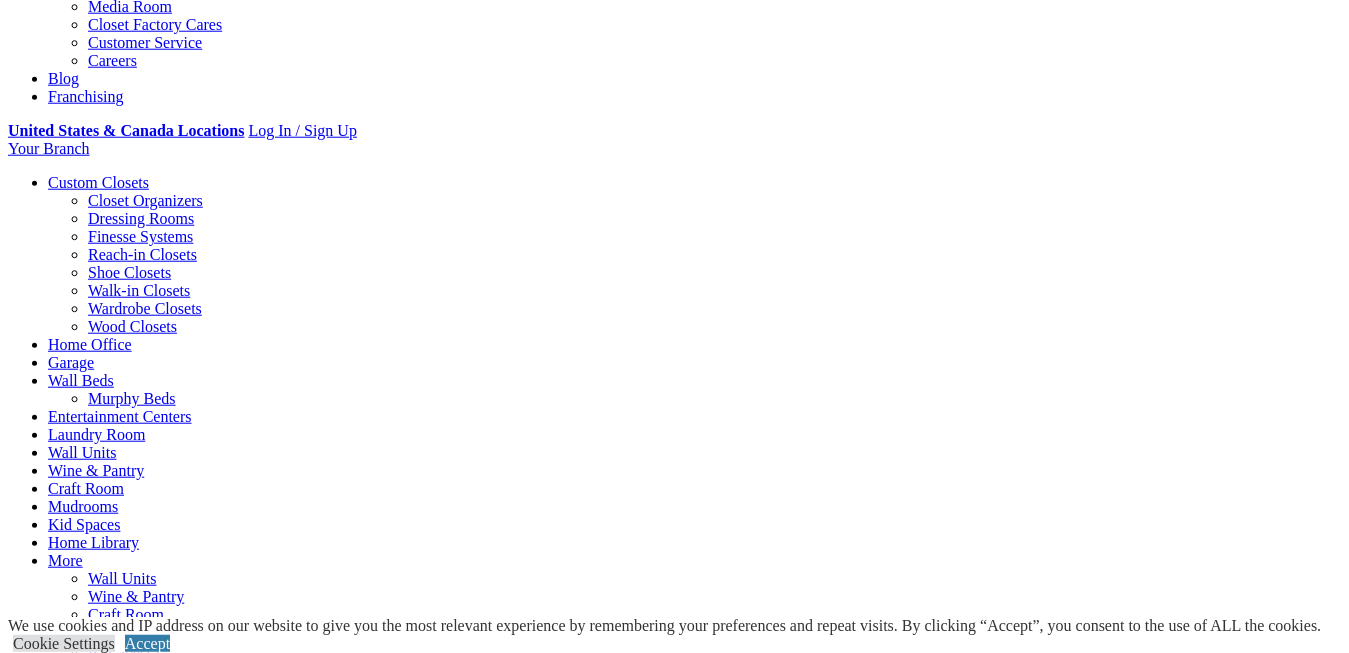 scroll, scrollTop: 574, scrollLeft: 0, axis: vertical 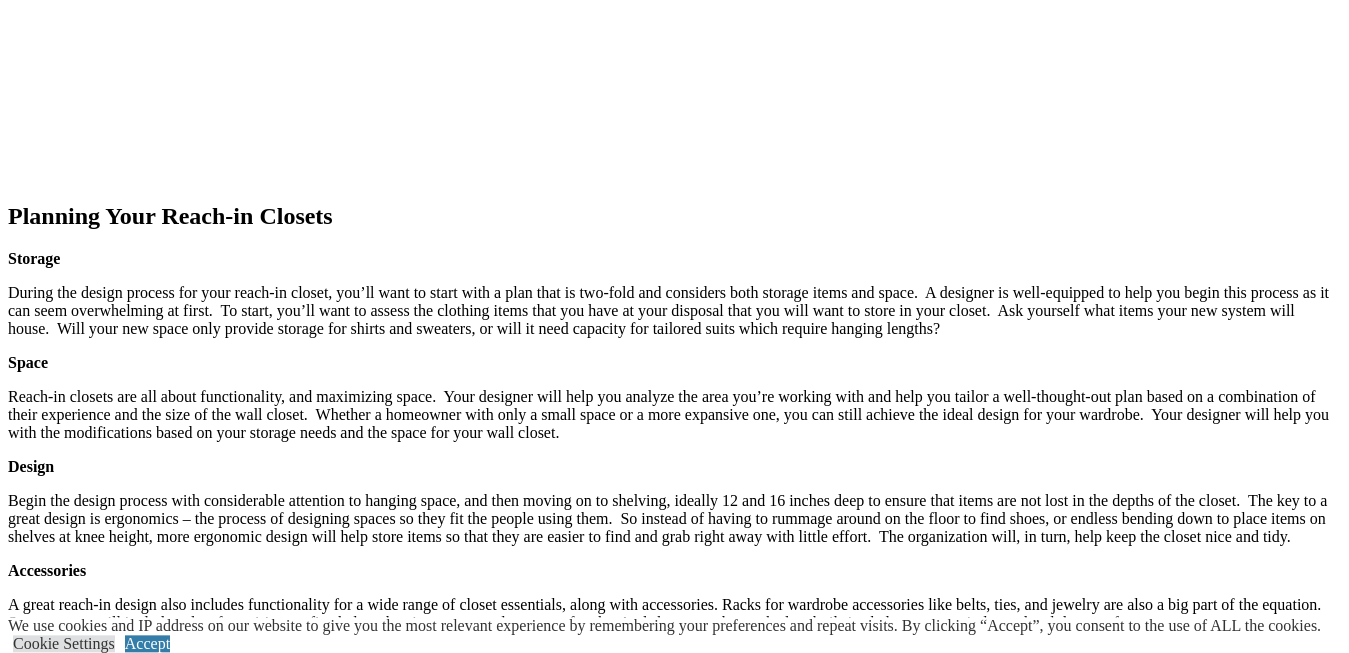 click at bounding box center [-1003, 1095] 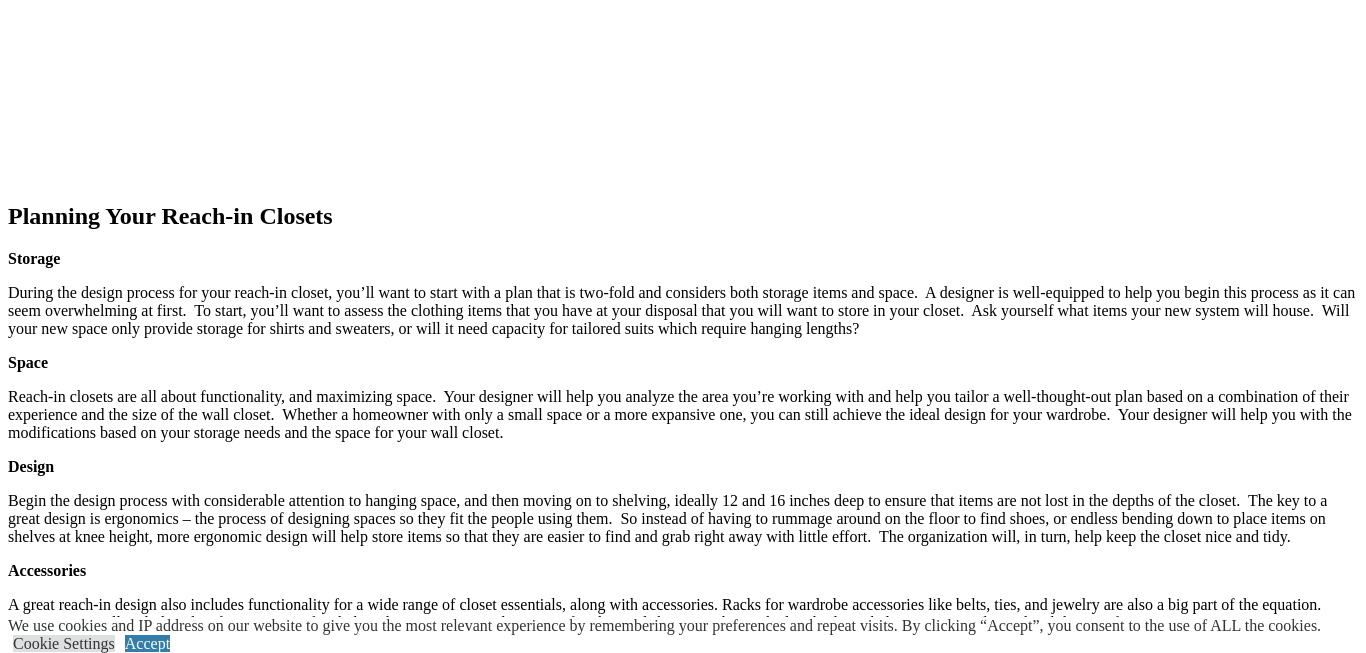 click at bounding box center (8, 9171) 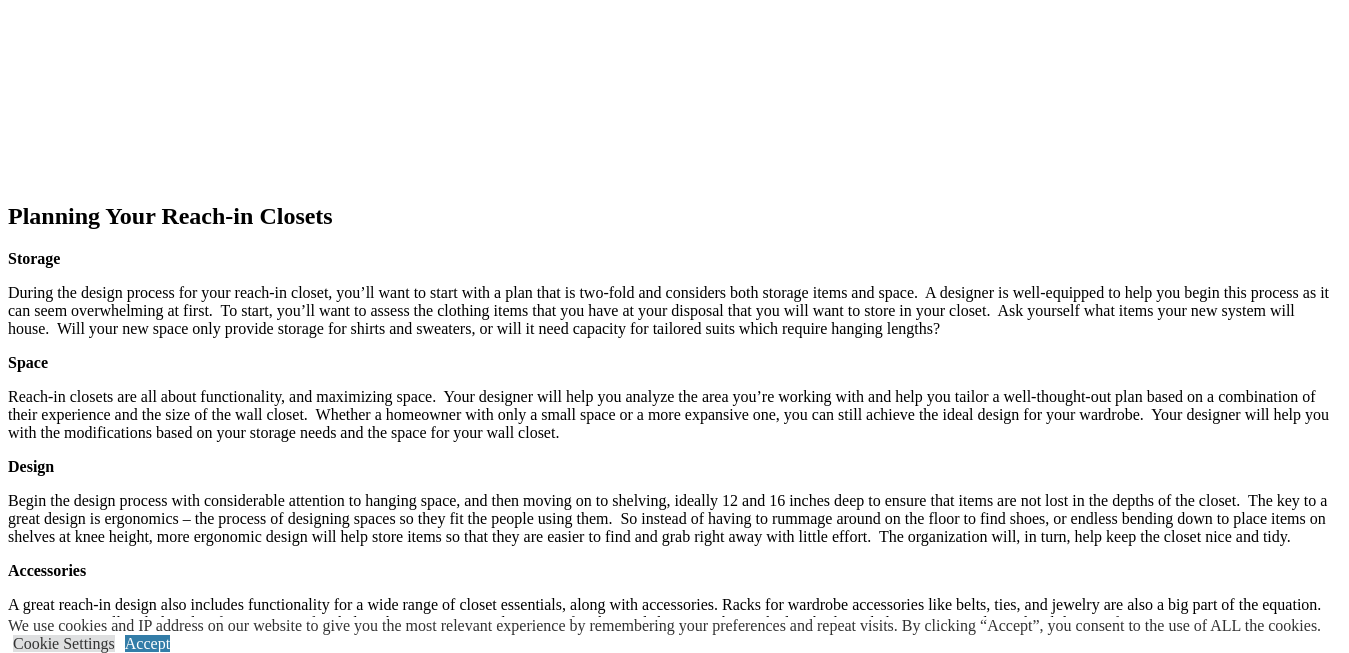 click at bounding box center [-1003, 1131] 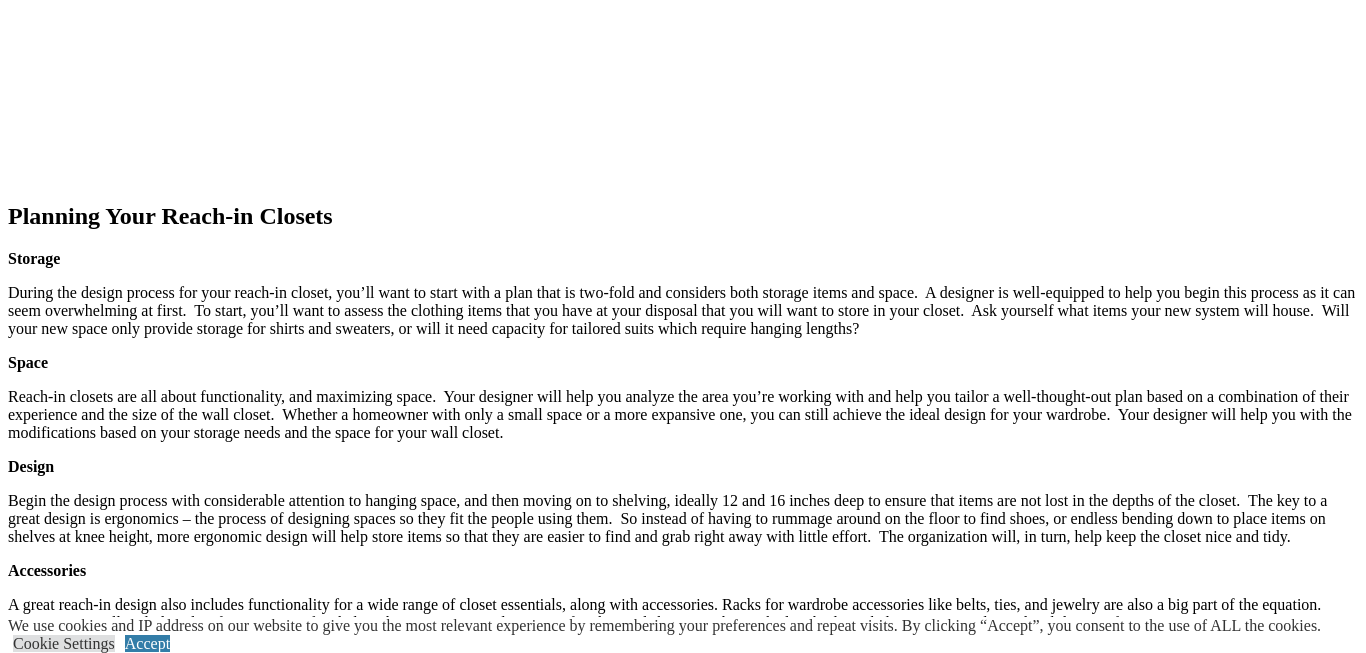 click at bounding box center (8, 9171) 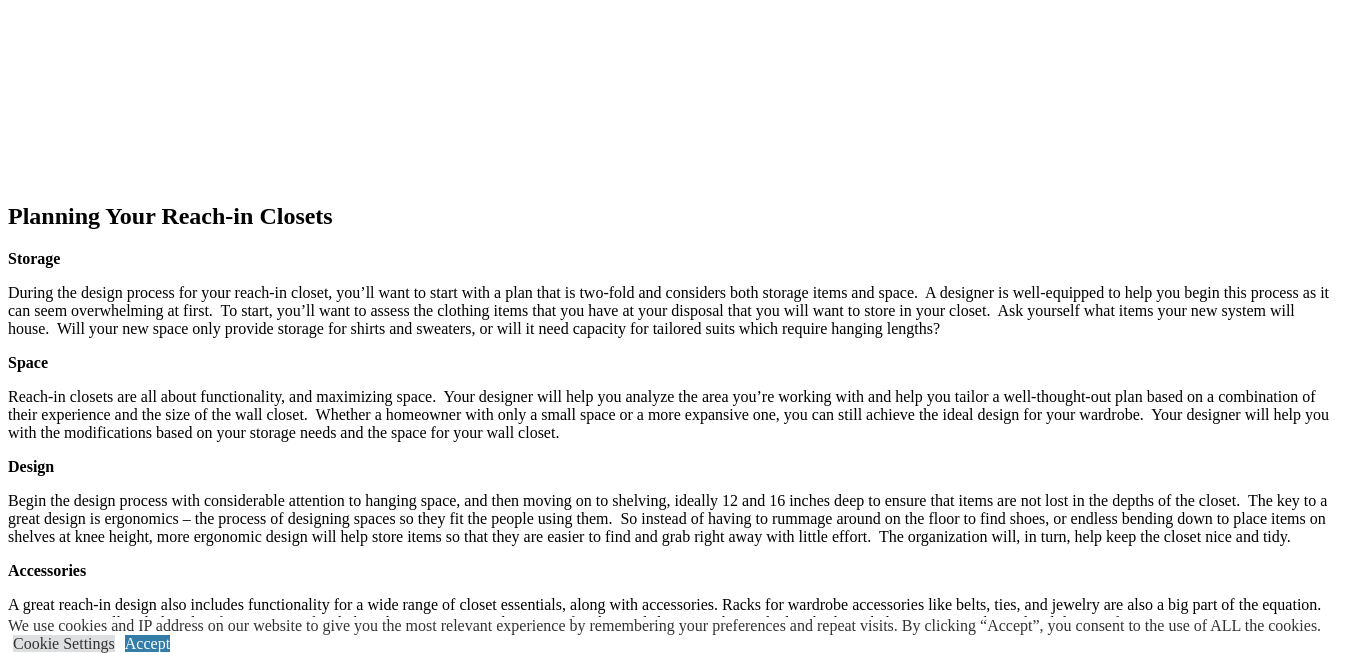 click at bounding box center (-1048, 1158) 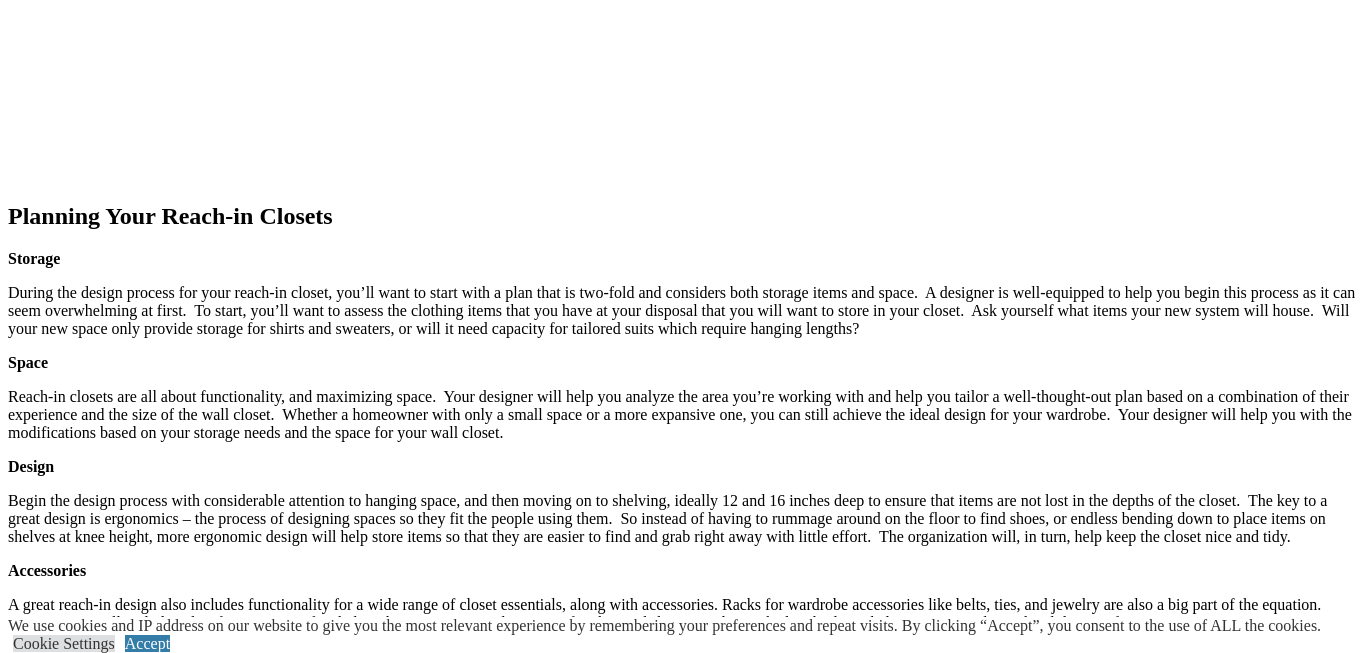 click at bounding box center (8, 9153) 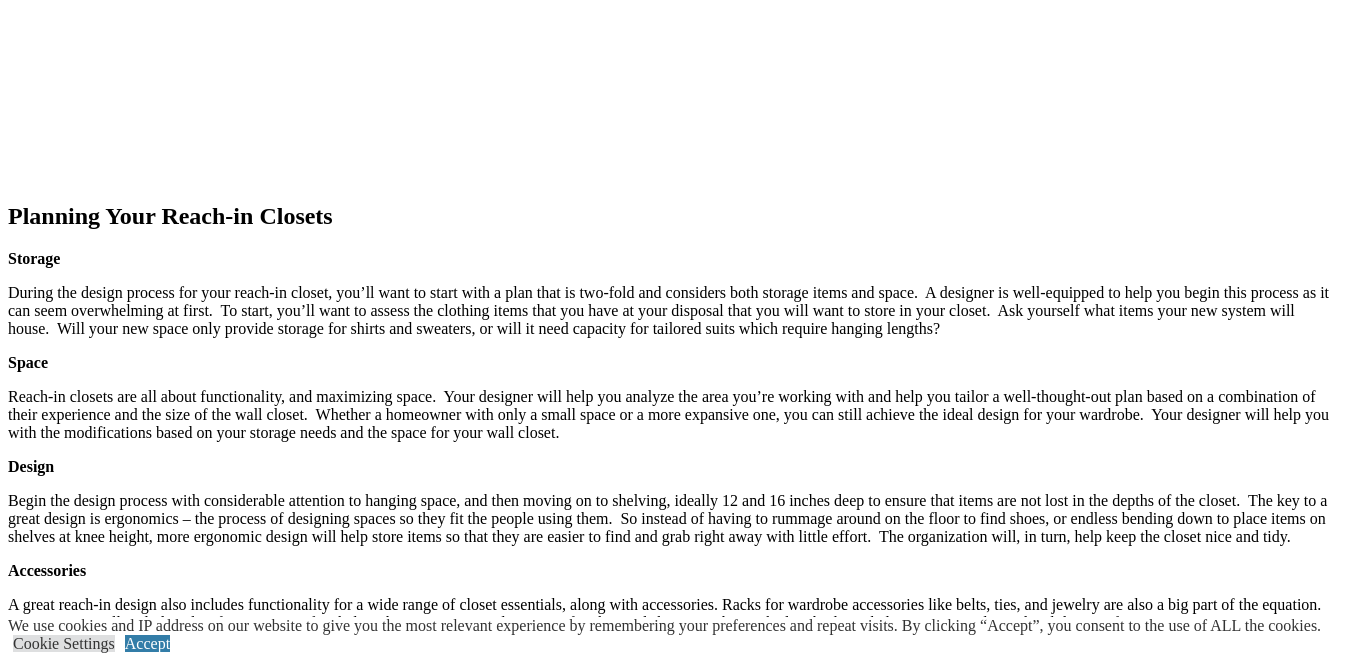 click at bounding box center [-1003, 1185] 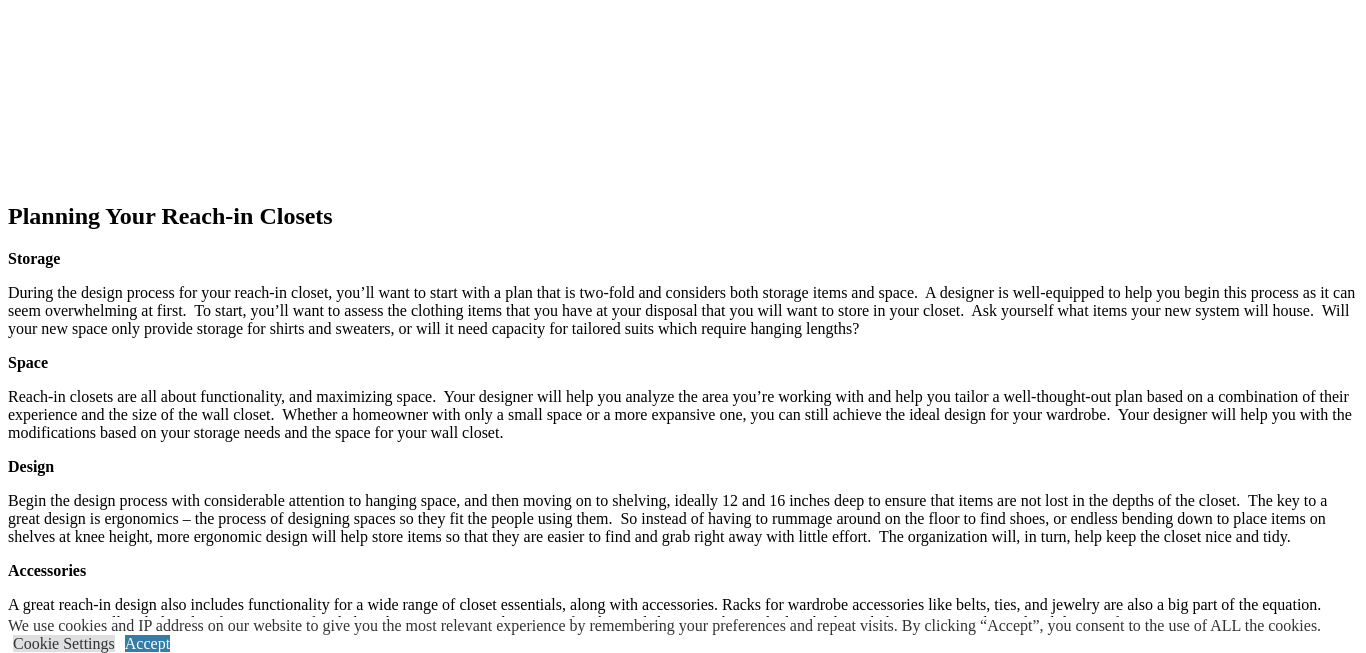 click at bounding box center (8, 9171) 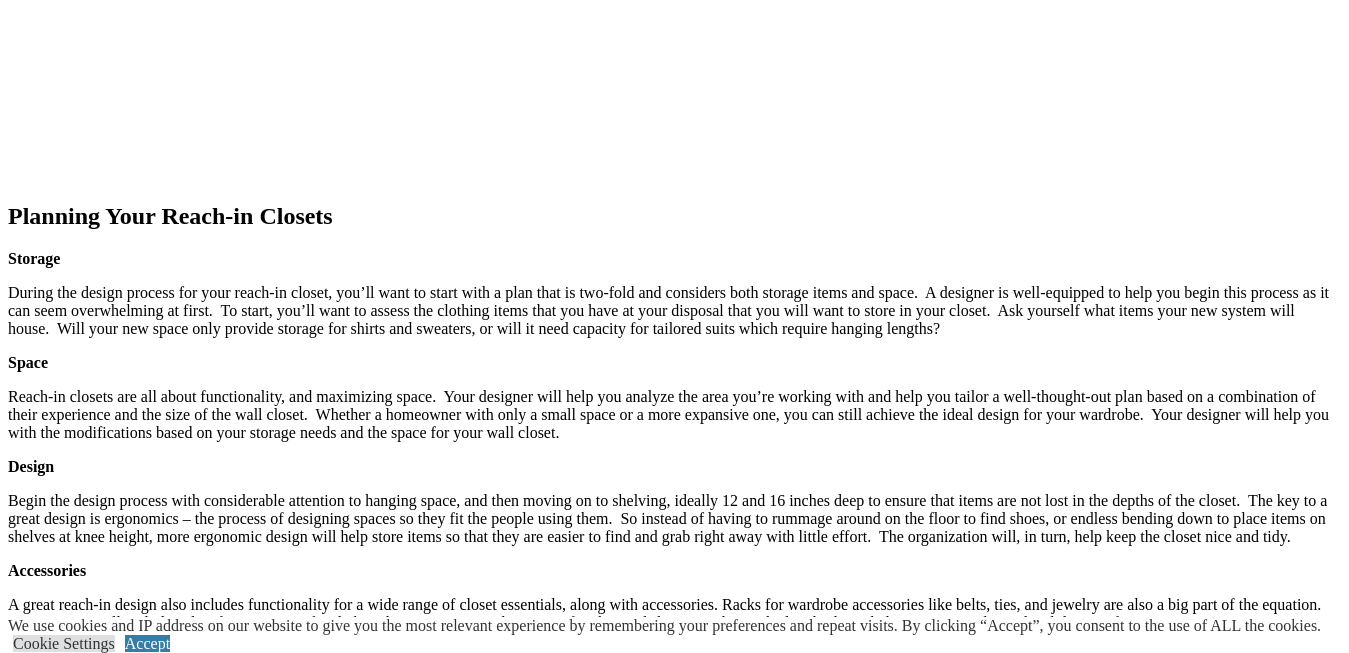 click on "next" at bounding box center [674, 1230] 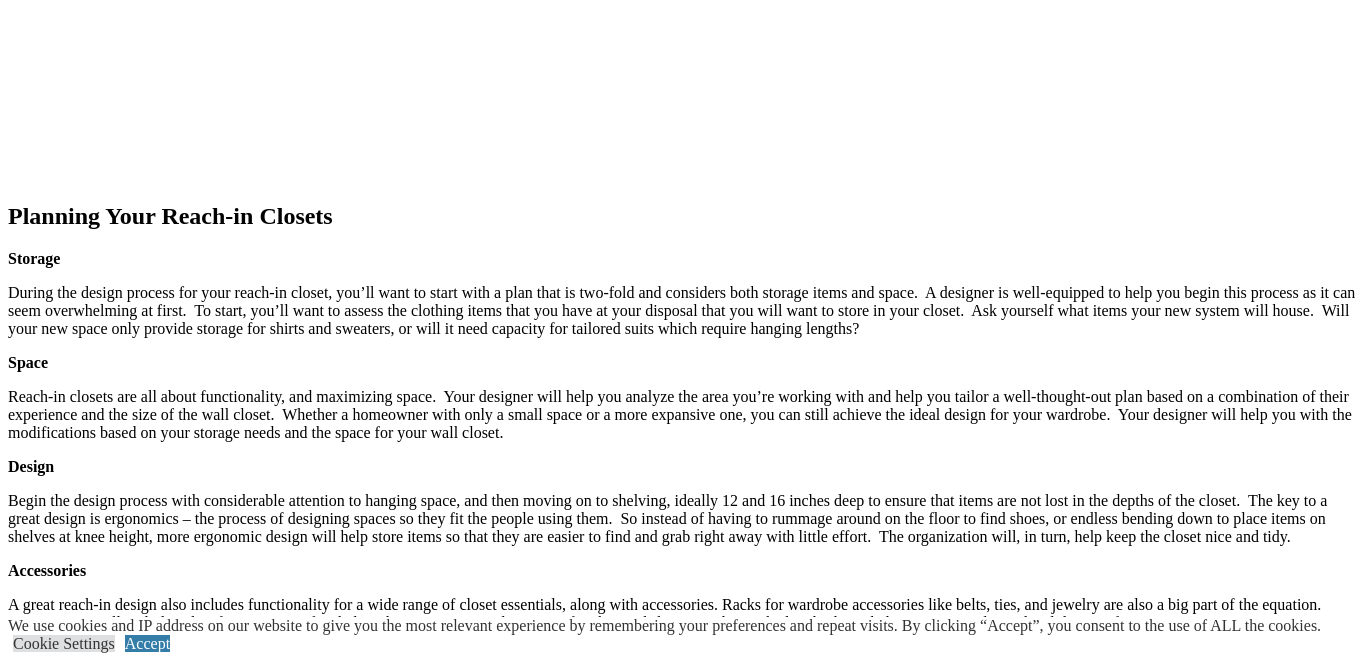 click at bounding box center [8, 9171] 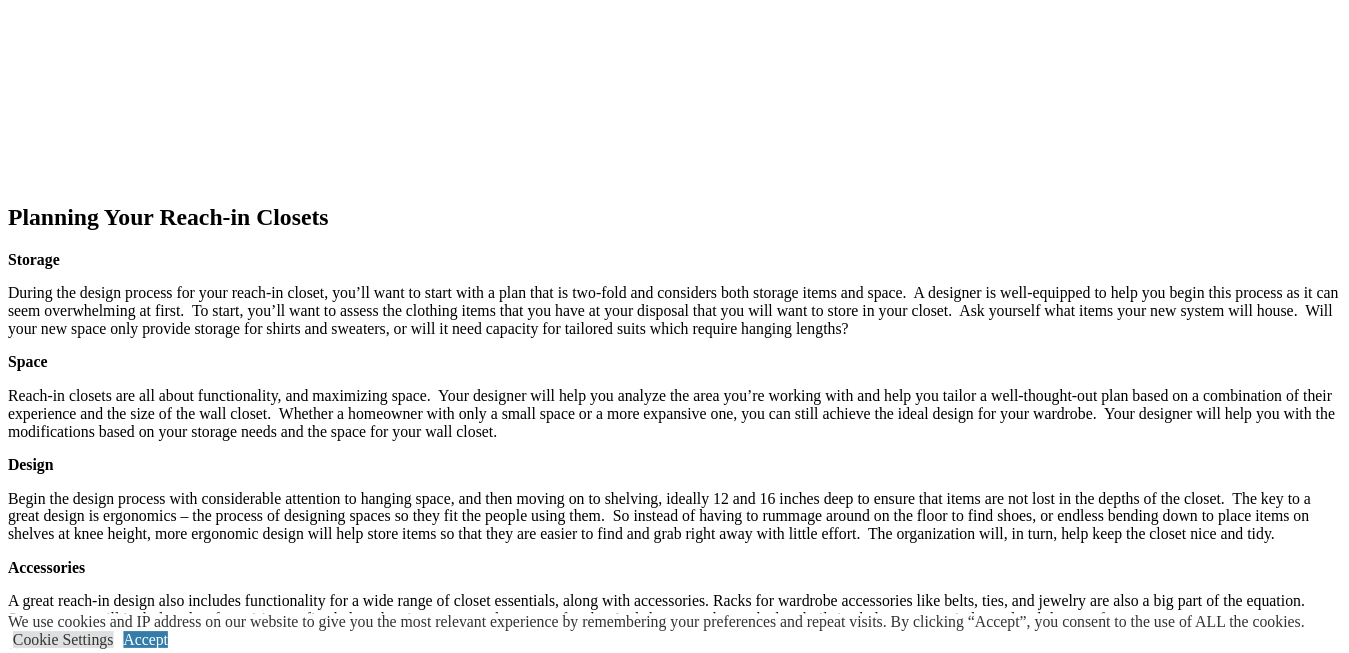 scroll, scrollTop: 2097, scrollLeft: 0, axis: vertical 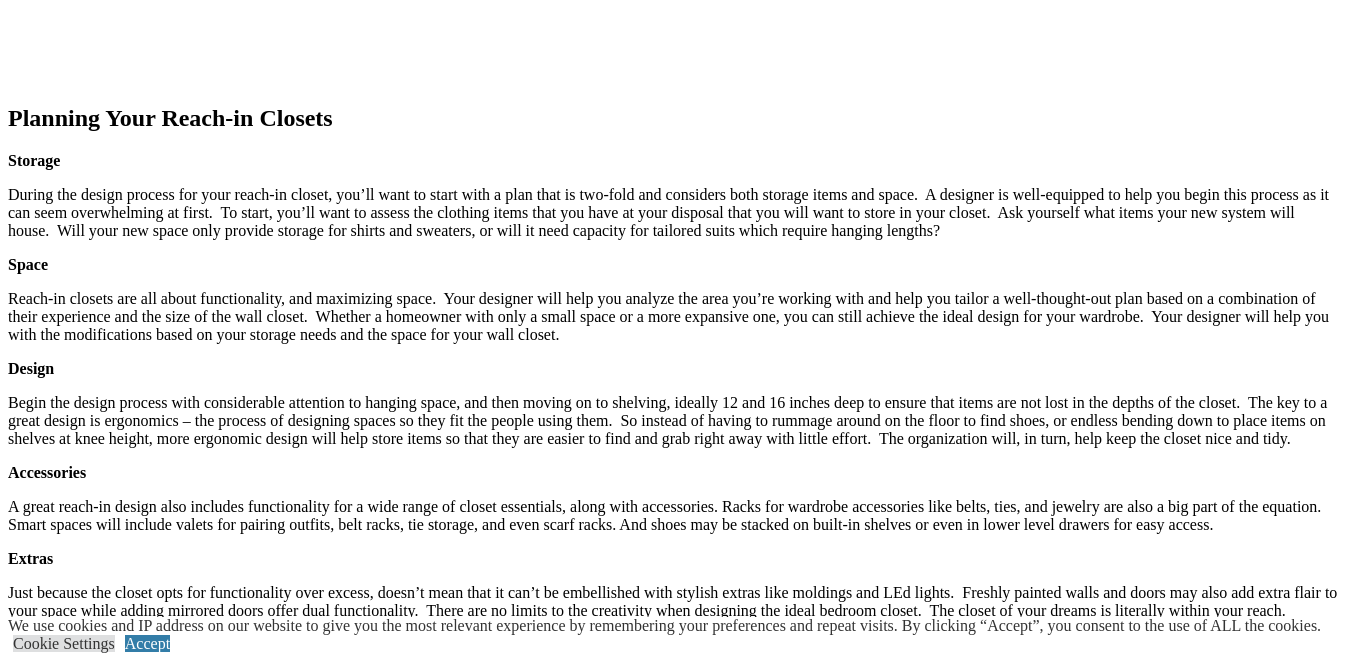 click on "prev" at bounding box center [674, 1114] 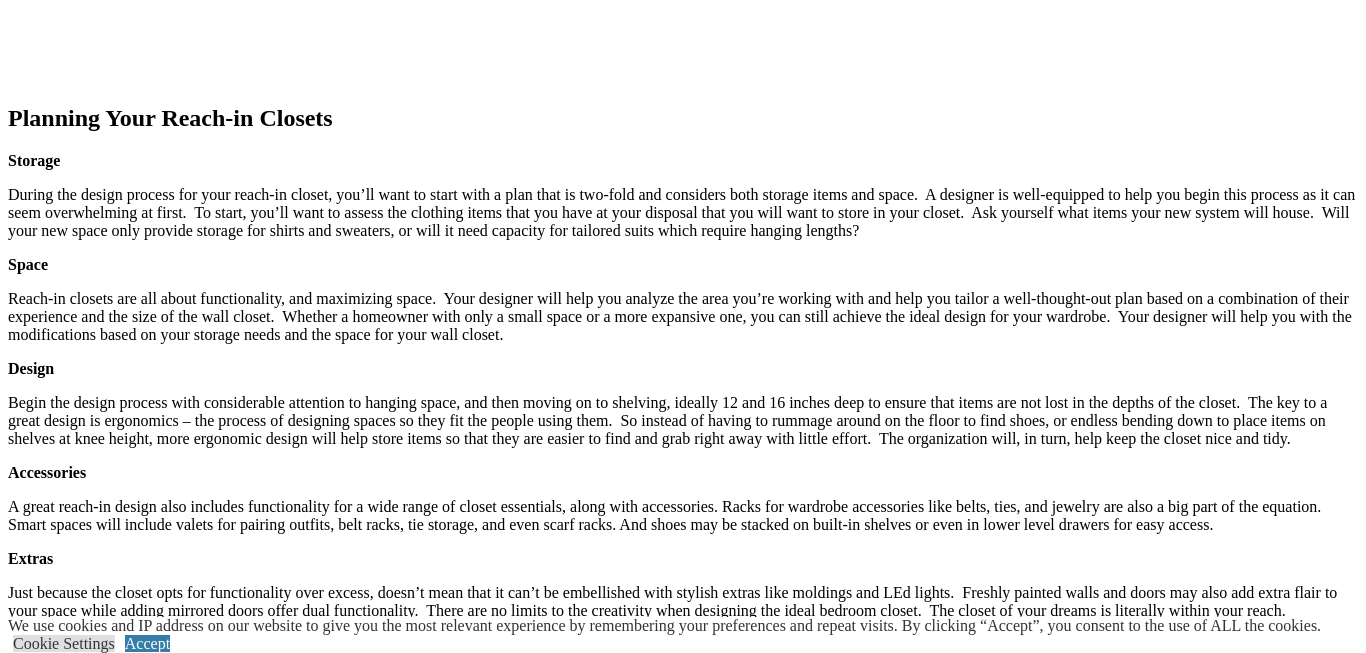 click at bounding box center (8, 9055) 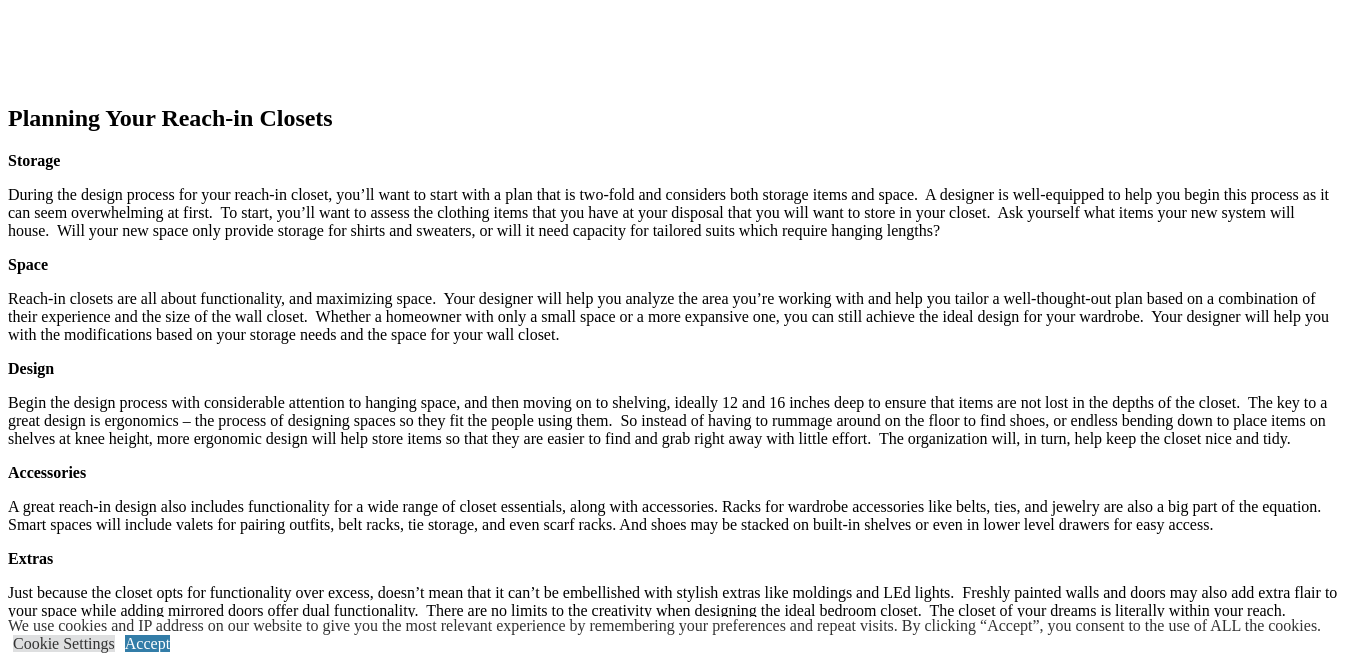 click on "prev" at bounding box center (674, 1114) 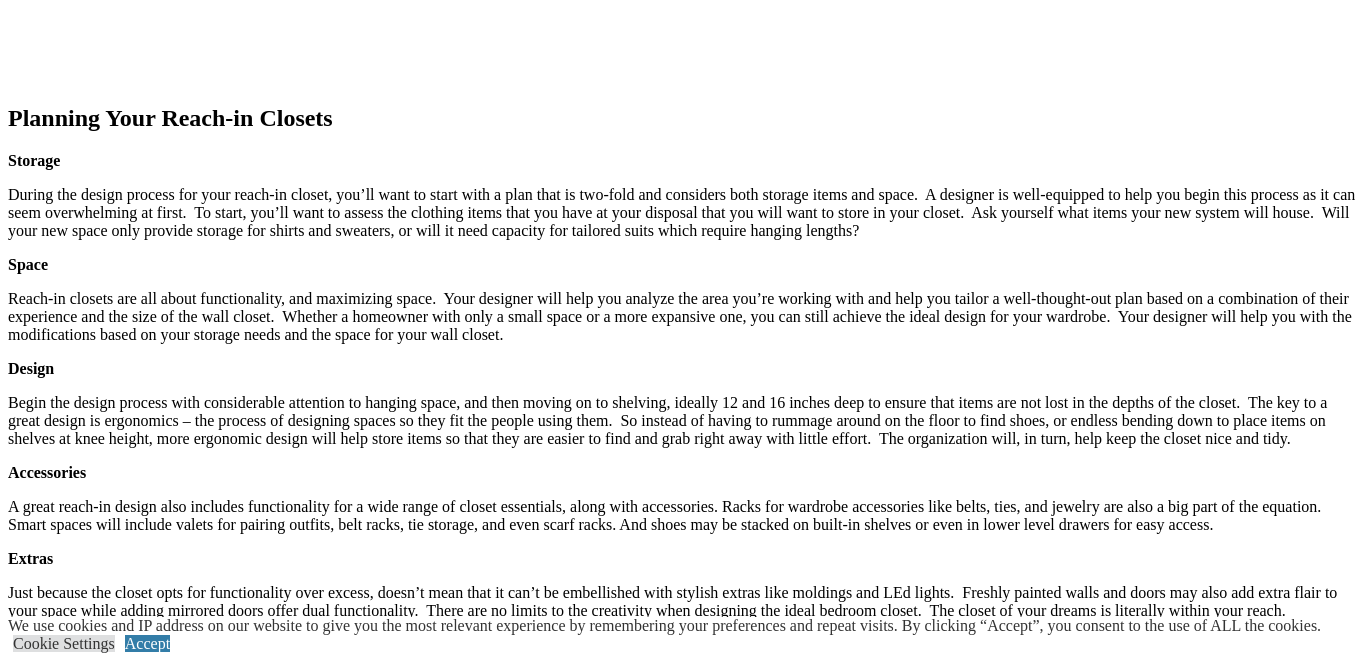 click at bounding box center (8, 9055) 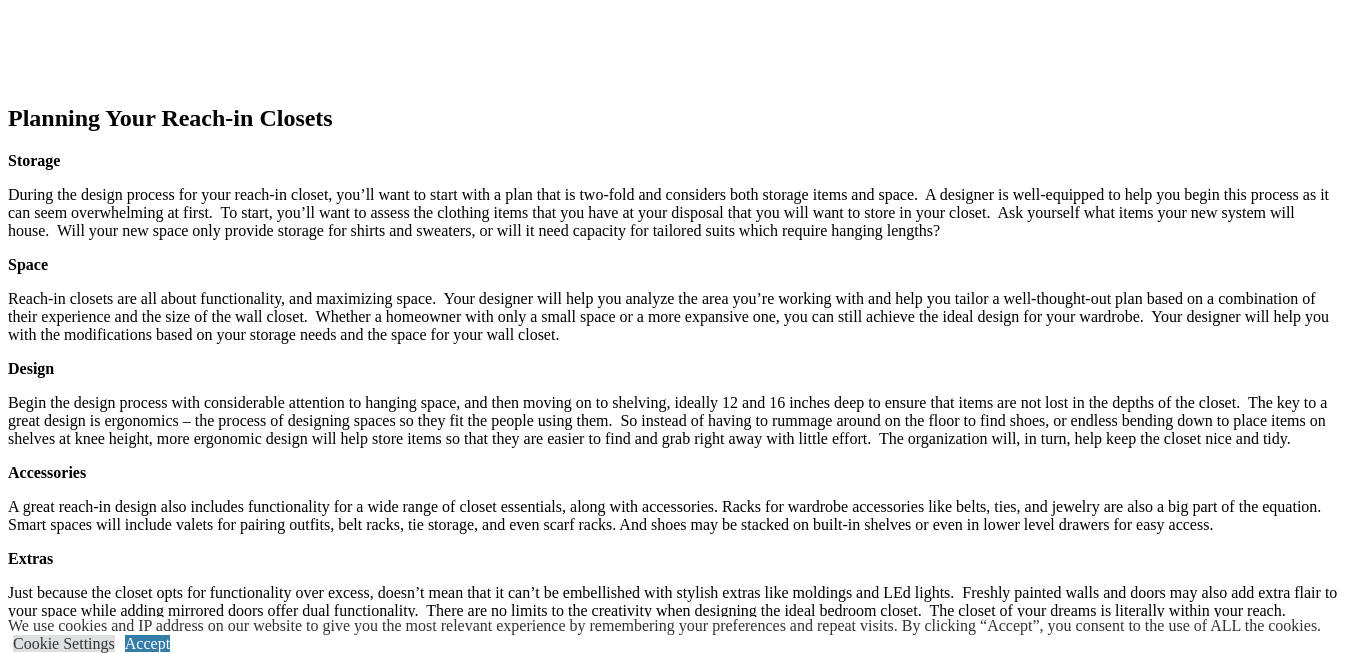 click on "prev" at bounding box center (674, 1114) 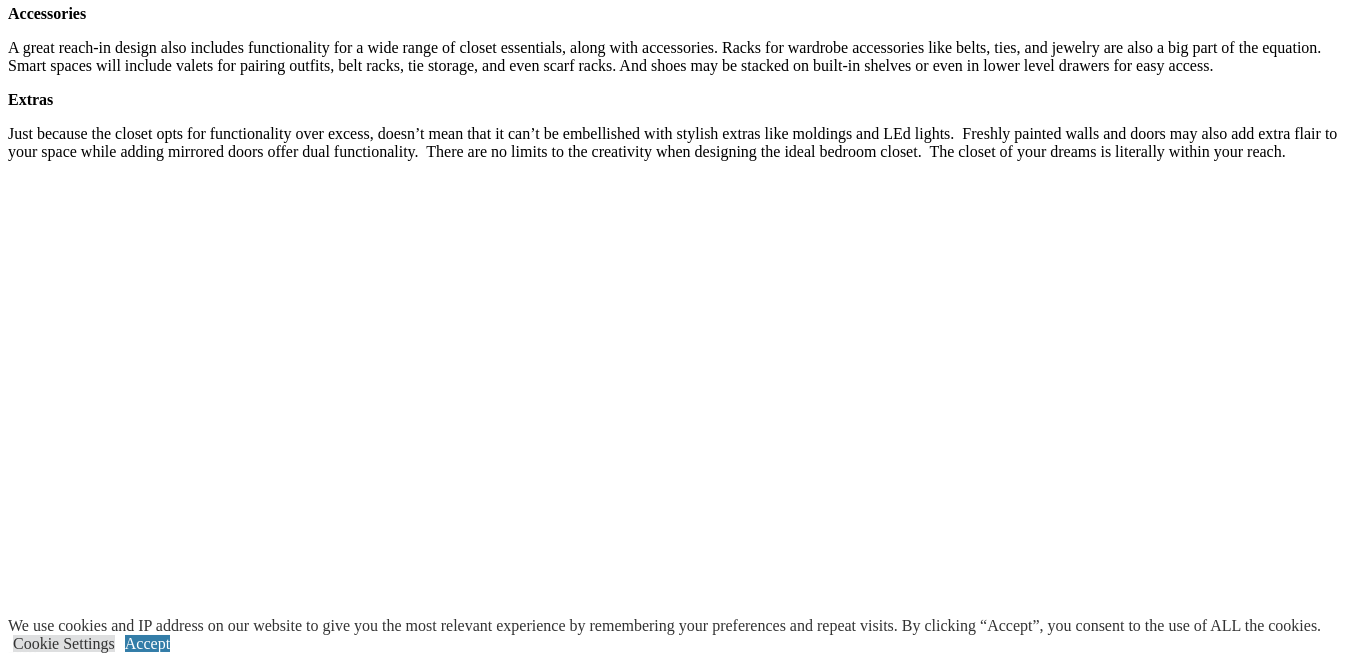 scroll, scrollTop: 2575, scrollLeft: 0, axis: vertical 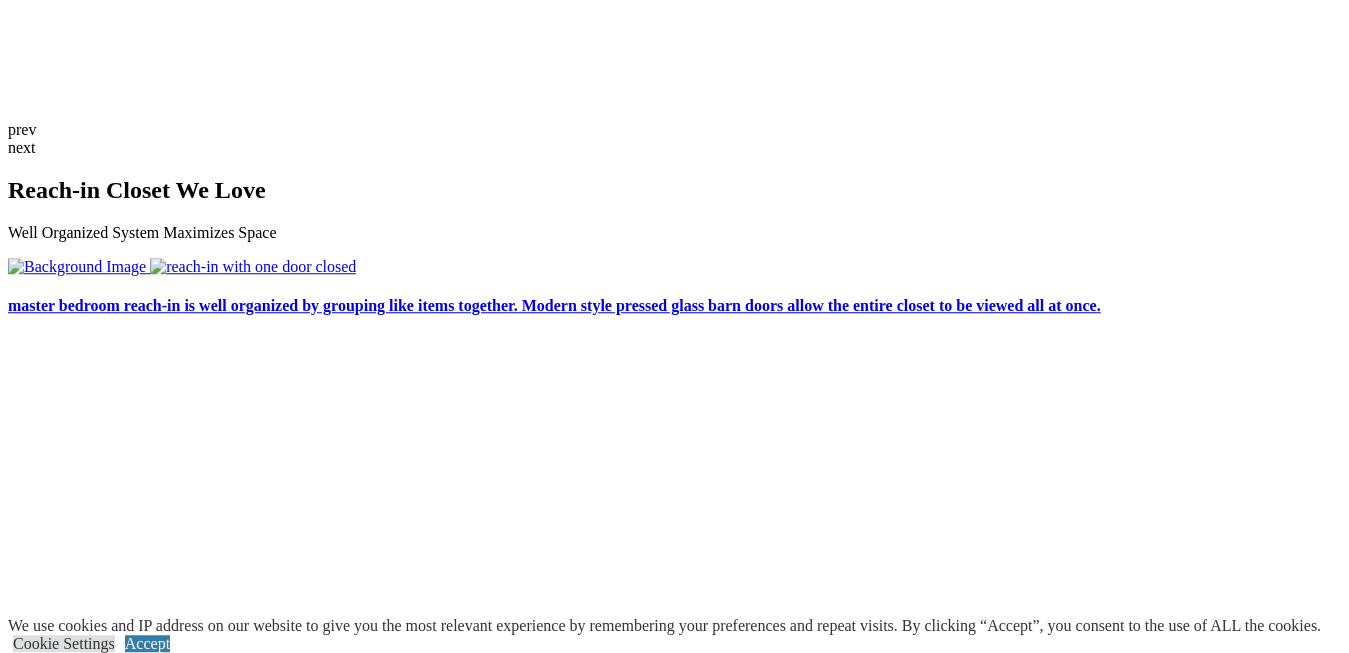 click at bounding box center [147, 2689] 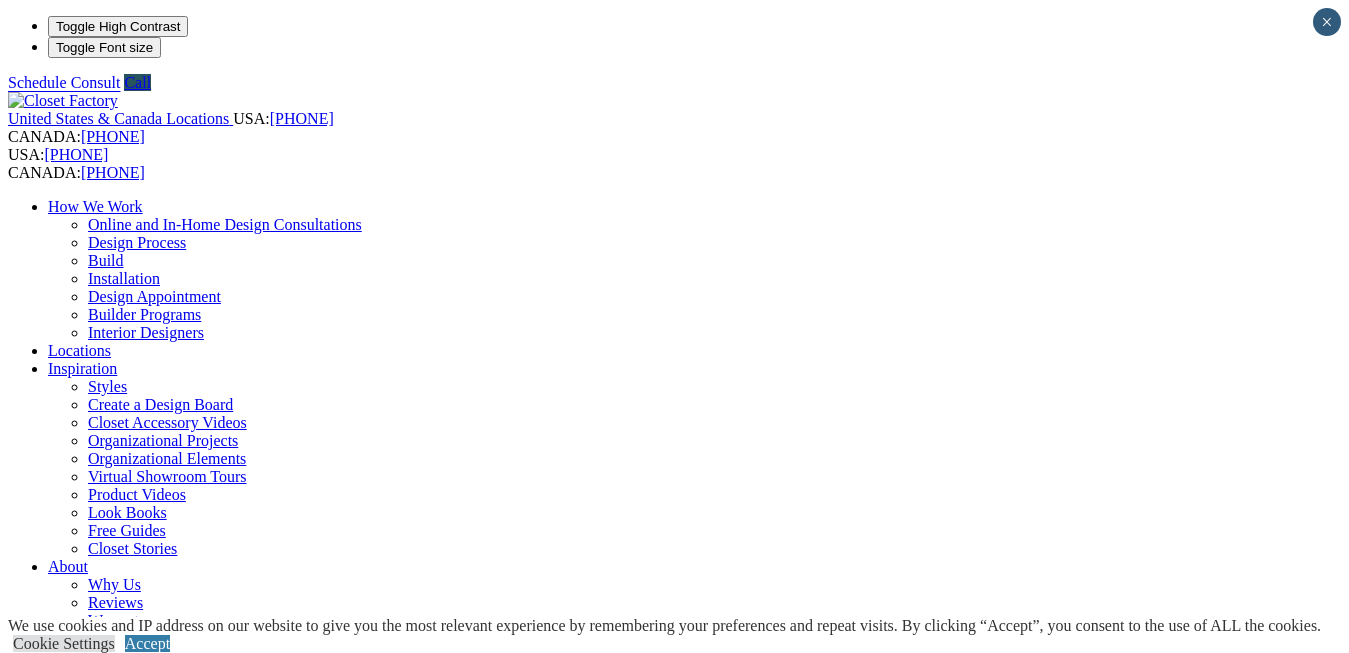 scroll, scrollTop: 0, scrollLeft: 0, axis: both 